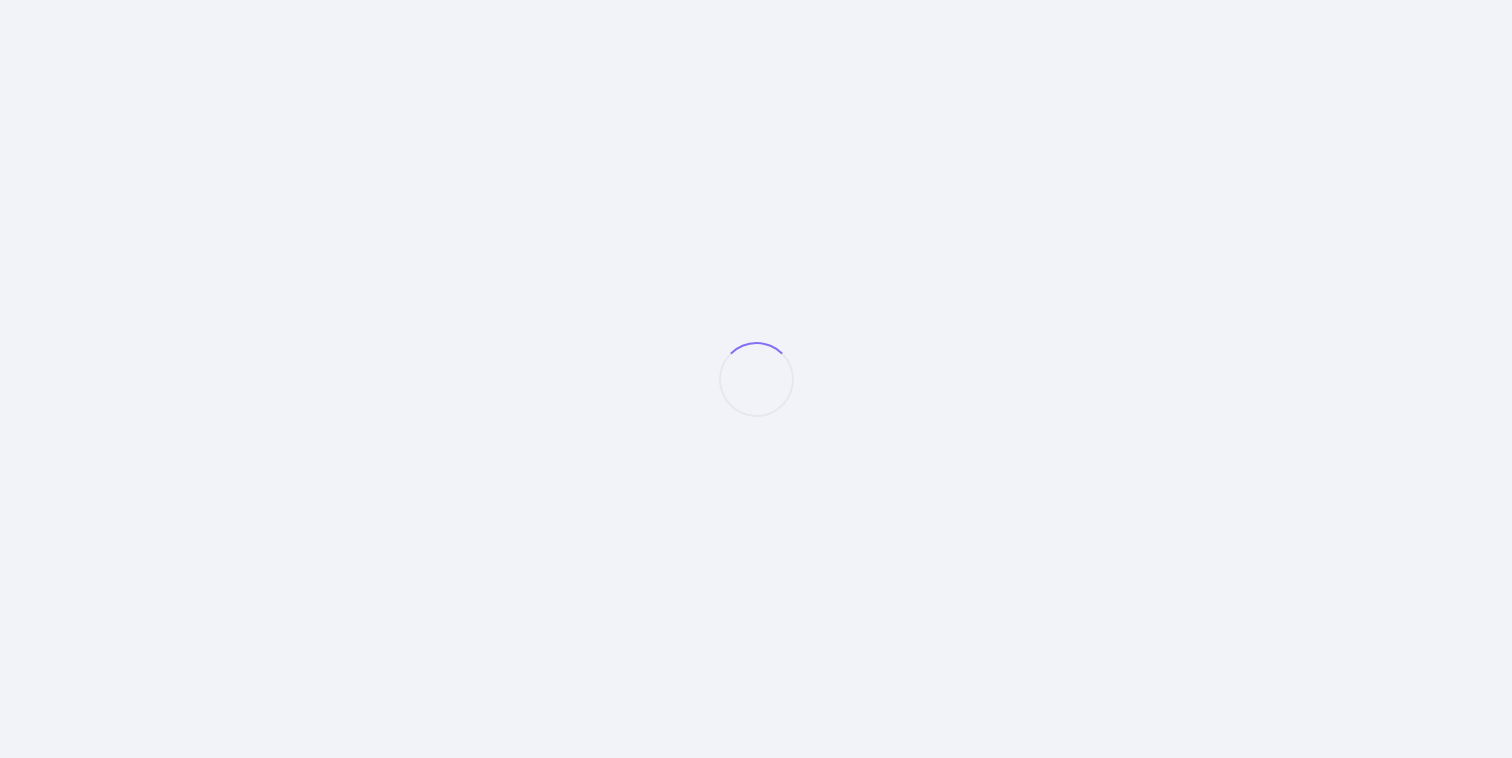 scroll, scrollTop: 0, scrollLeft: 0, axis: both 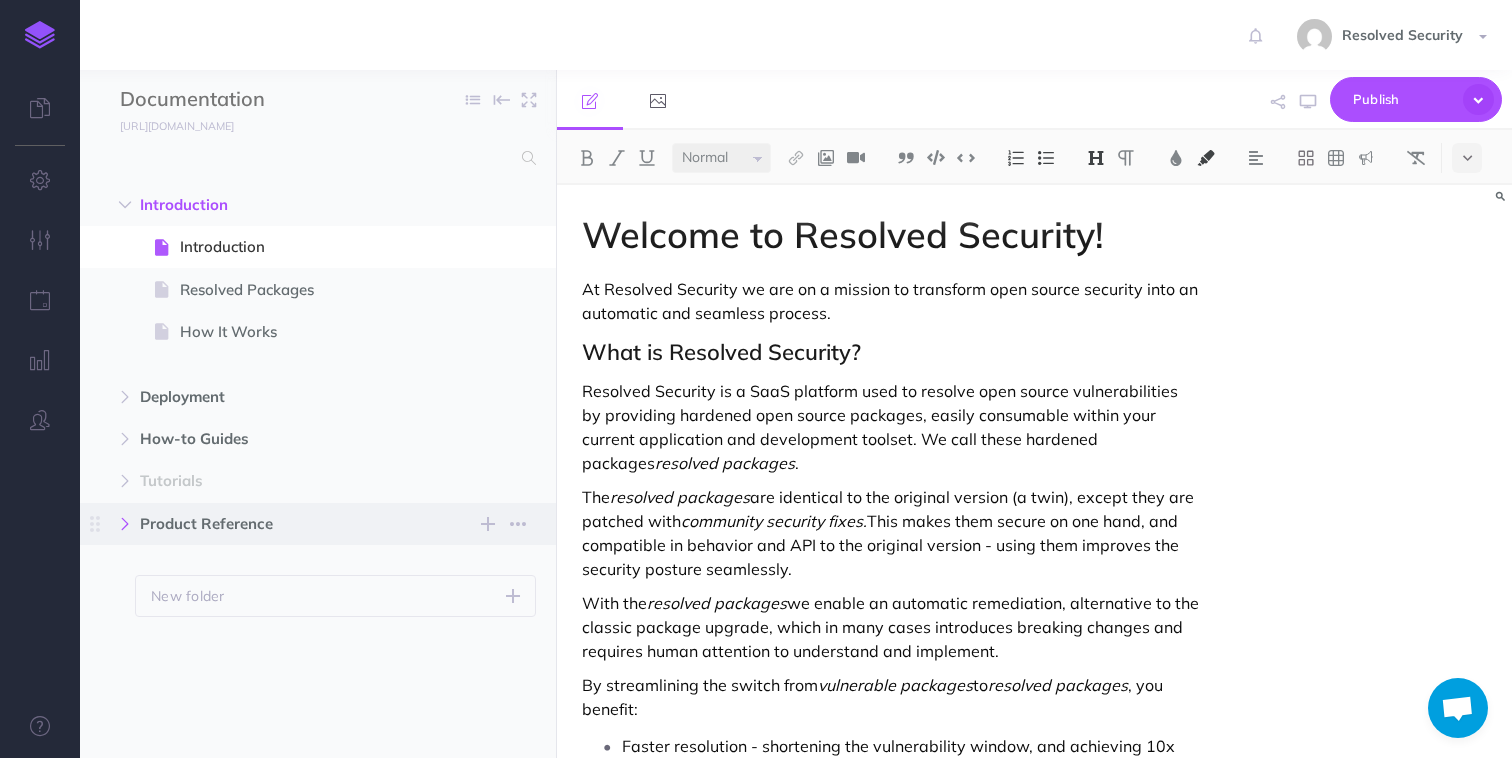 click at bounding box center [125, 524] 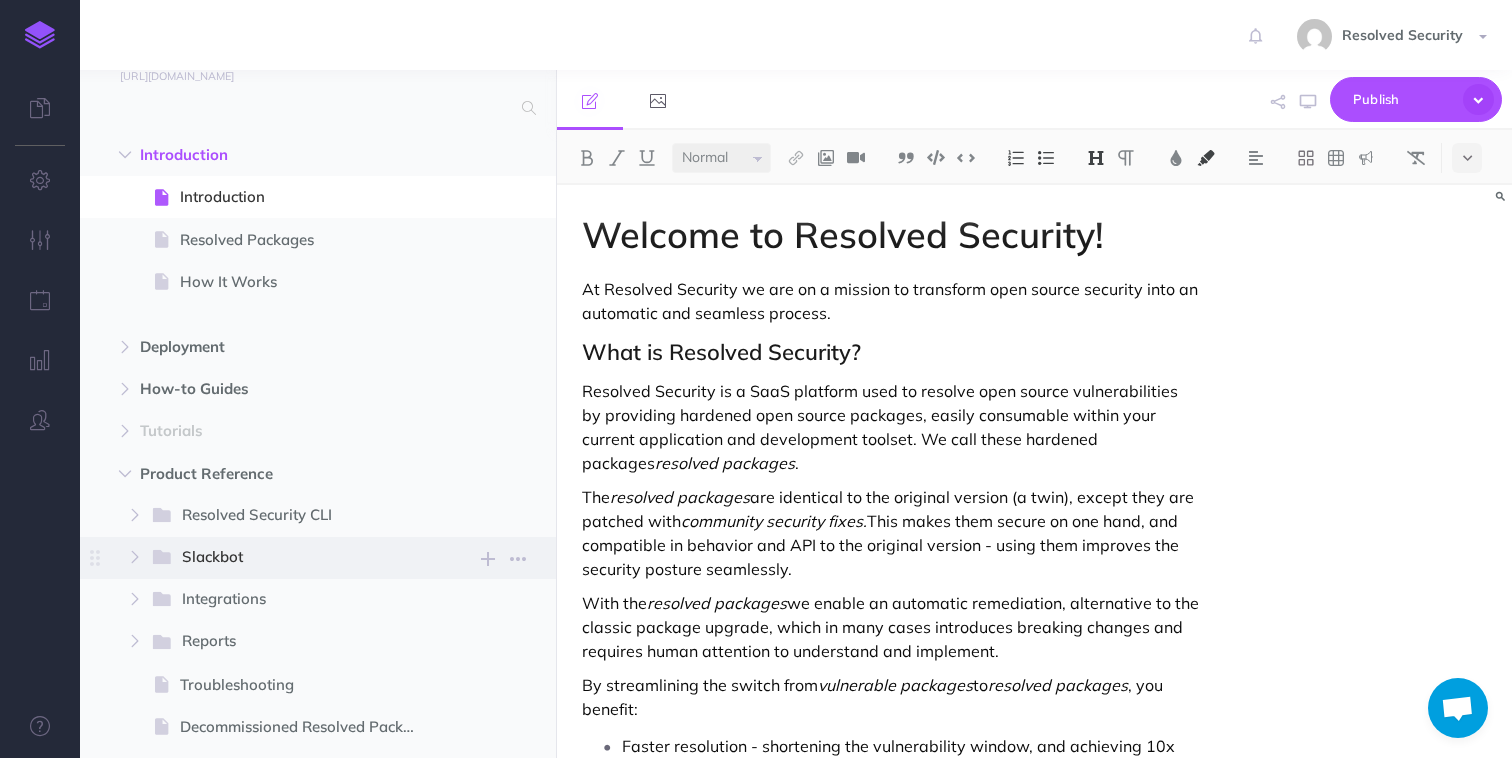 scroll, scrollTop: 101, scrollLeft: 0, axis: vertical 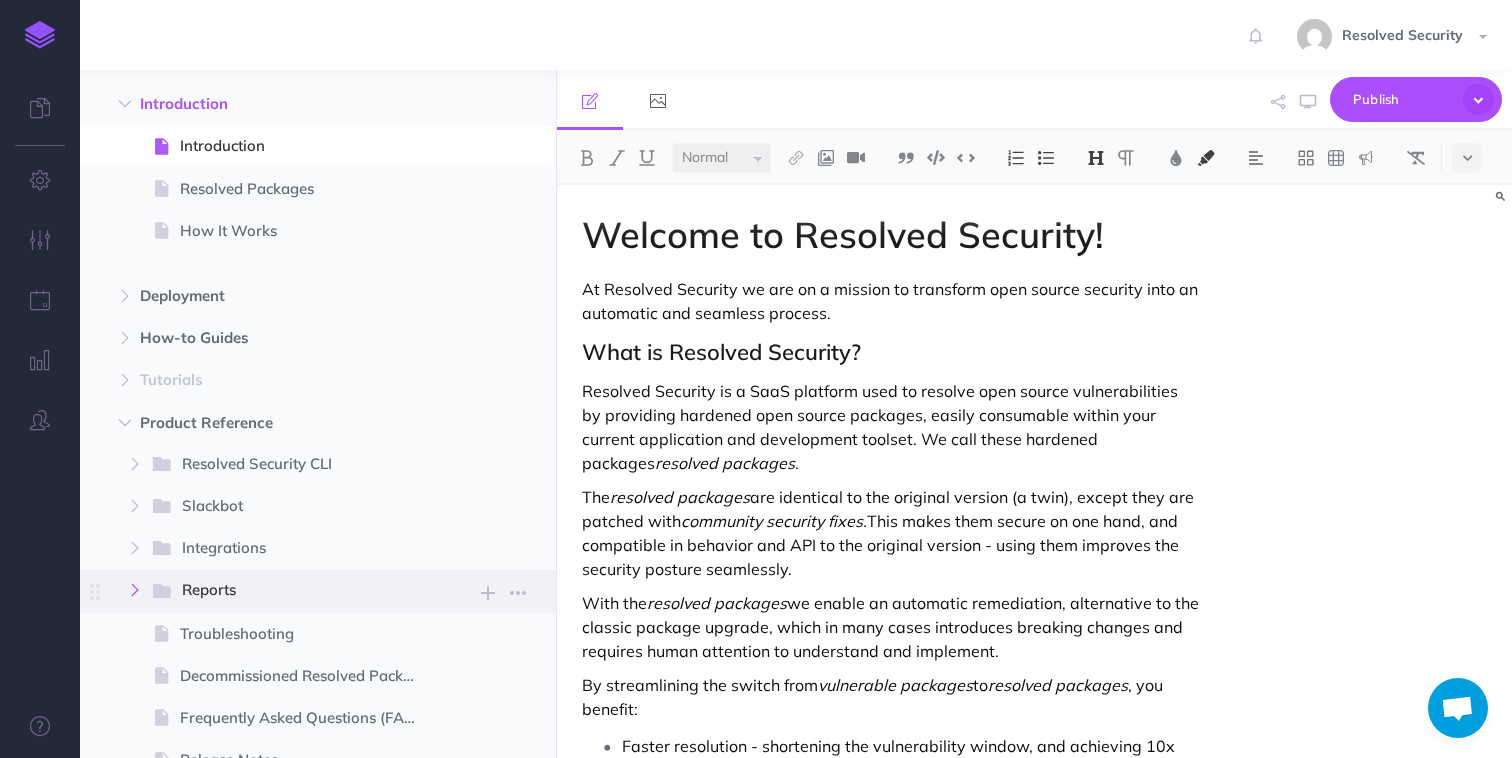 click at bounding box center (135, 590) 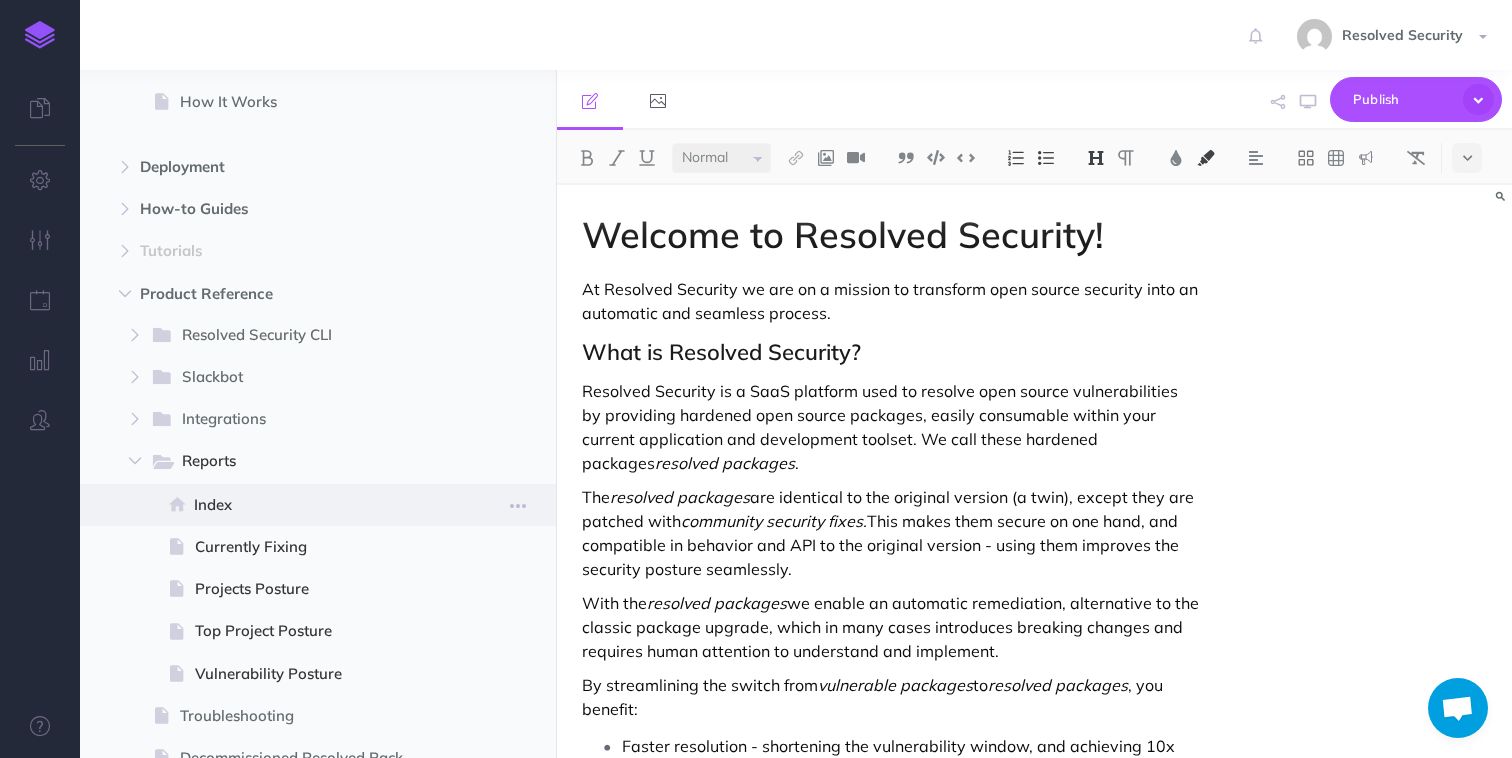 scroll, scrollTop: 255, scrollLeft: 0, axis: vertical 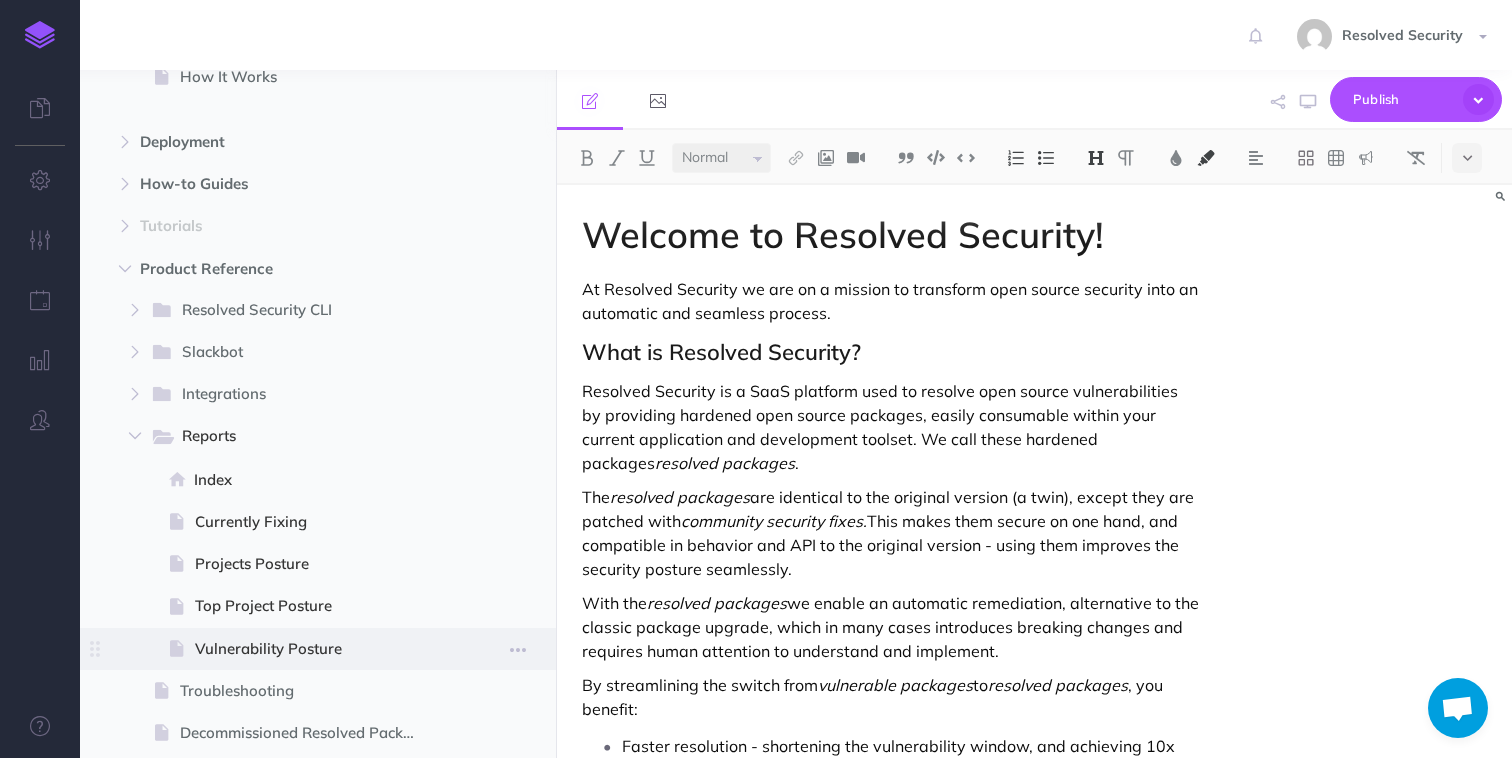 click on "Vulnerability Posture" at bounding box center (315, 649) 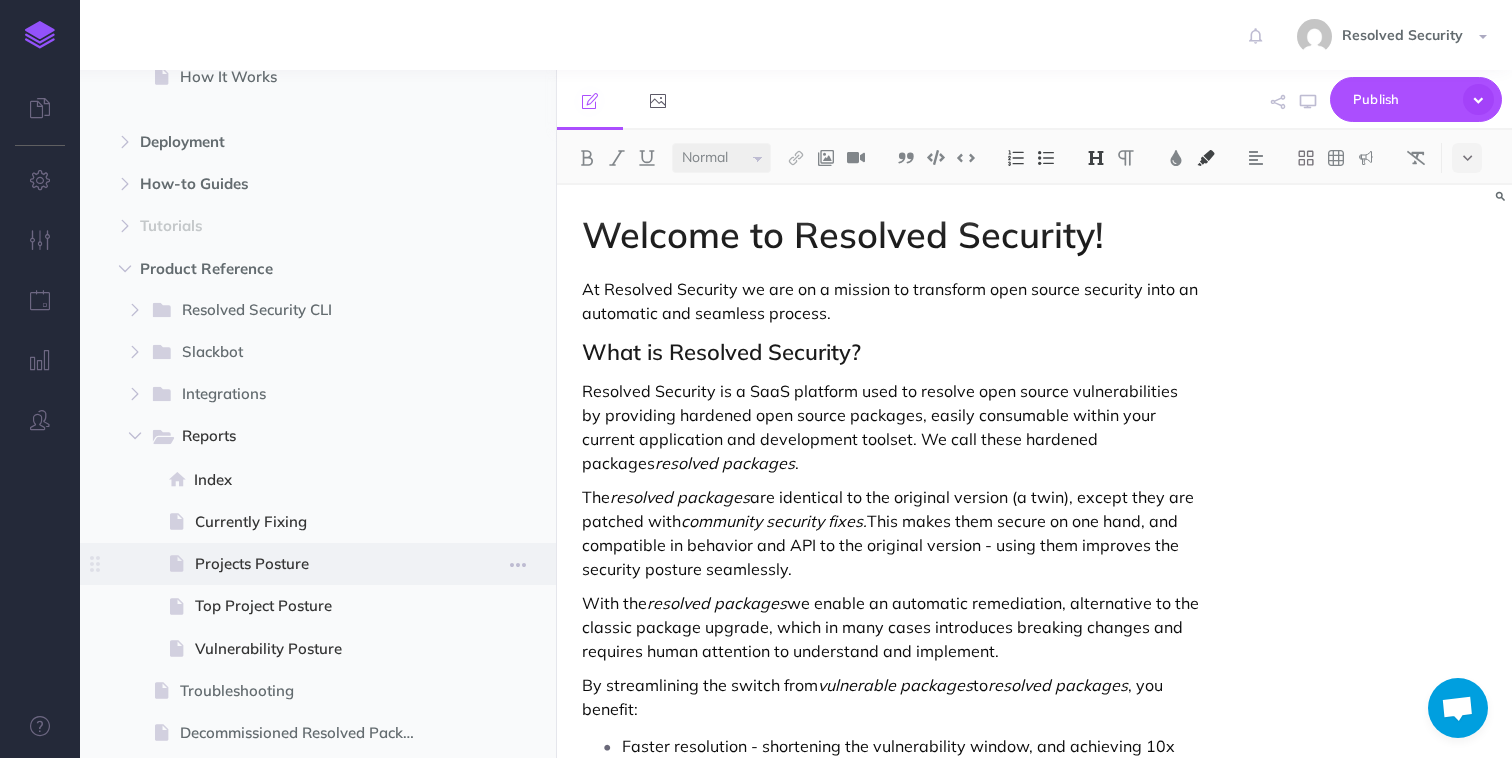 select on "null" 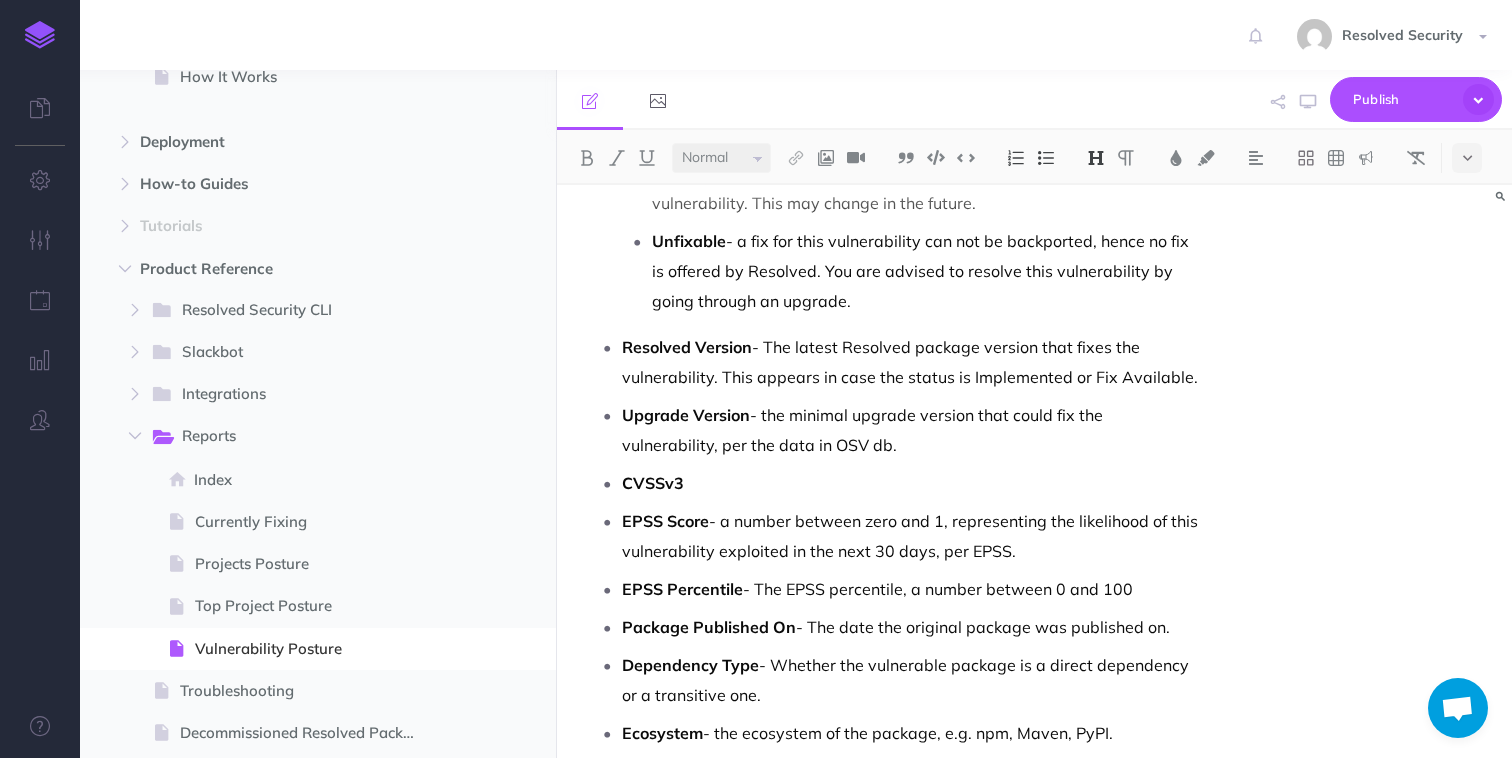 scroll, scrollTop: 1454, scrollLeft: 0, axis: vertical 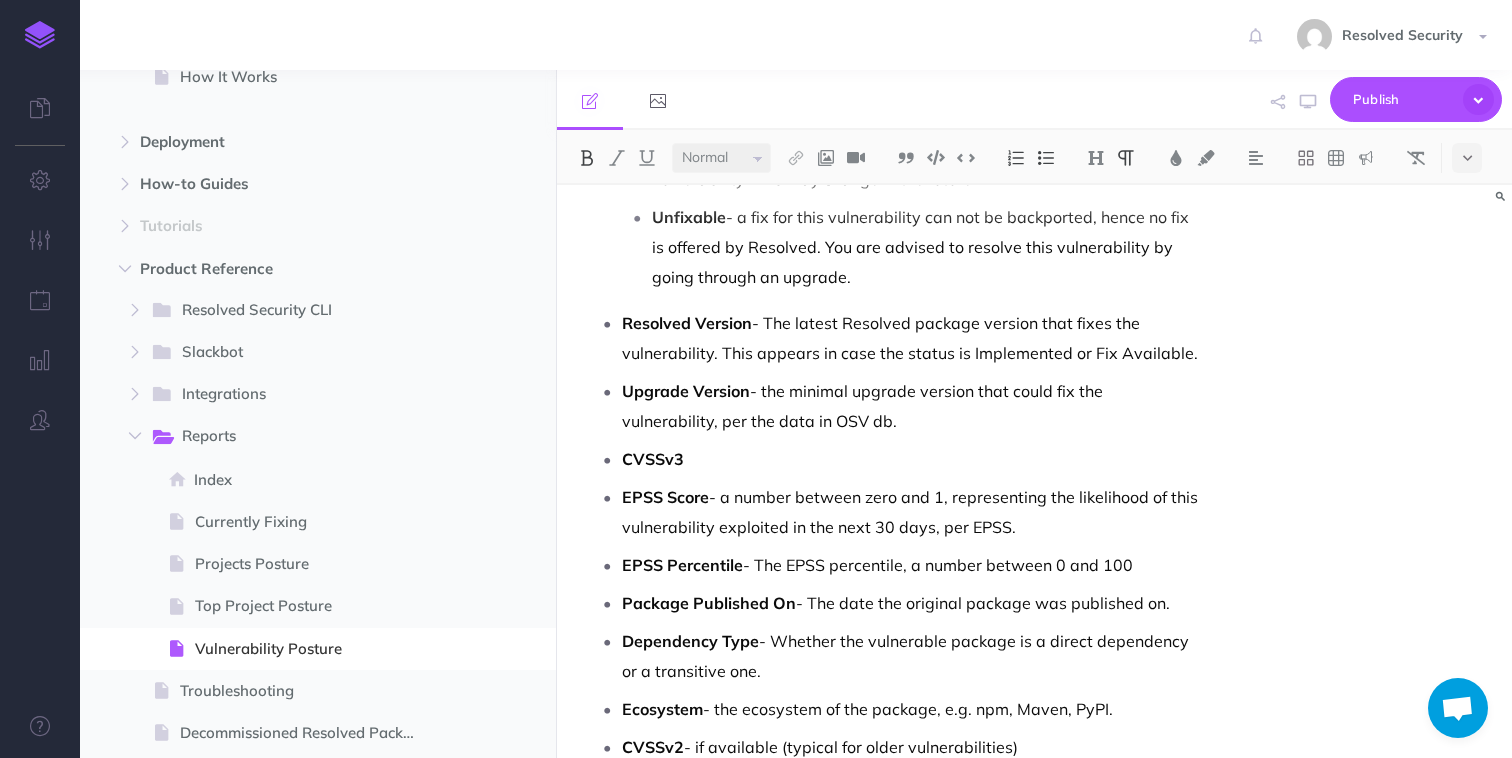 click on "Upgrade Version" at bounding box center (686, 391) 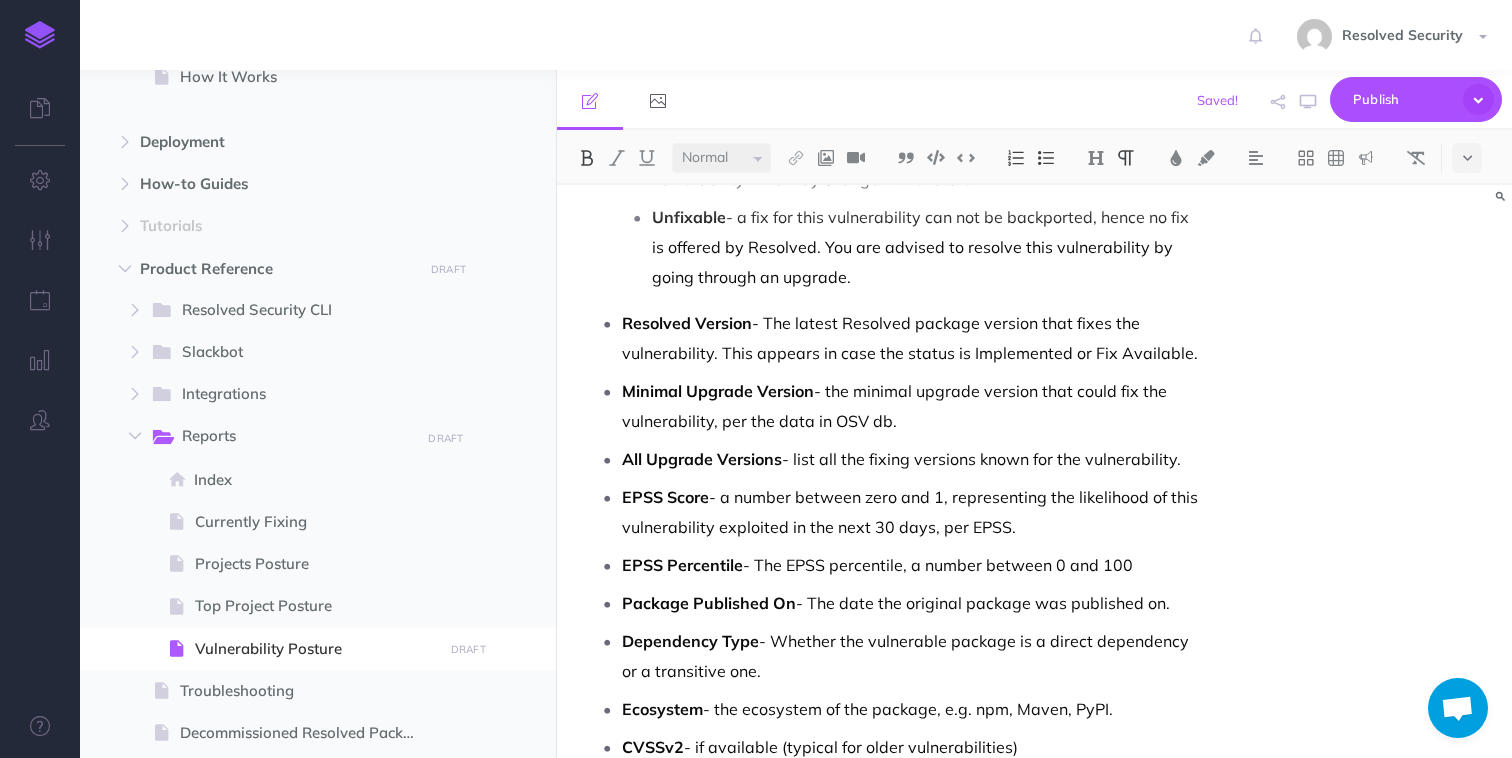 scroll, scrollTop: 1754, scrollLeft: 0, axis: vertical 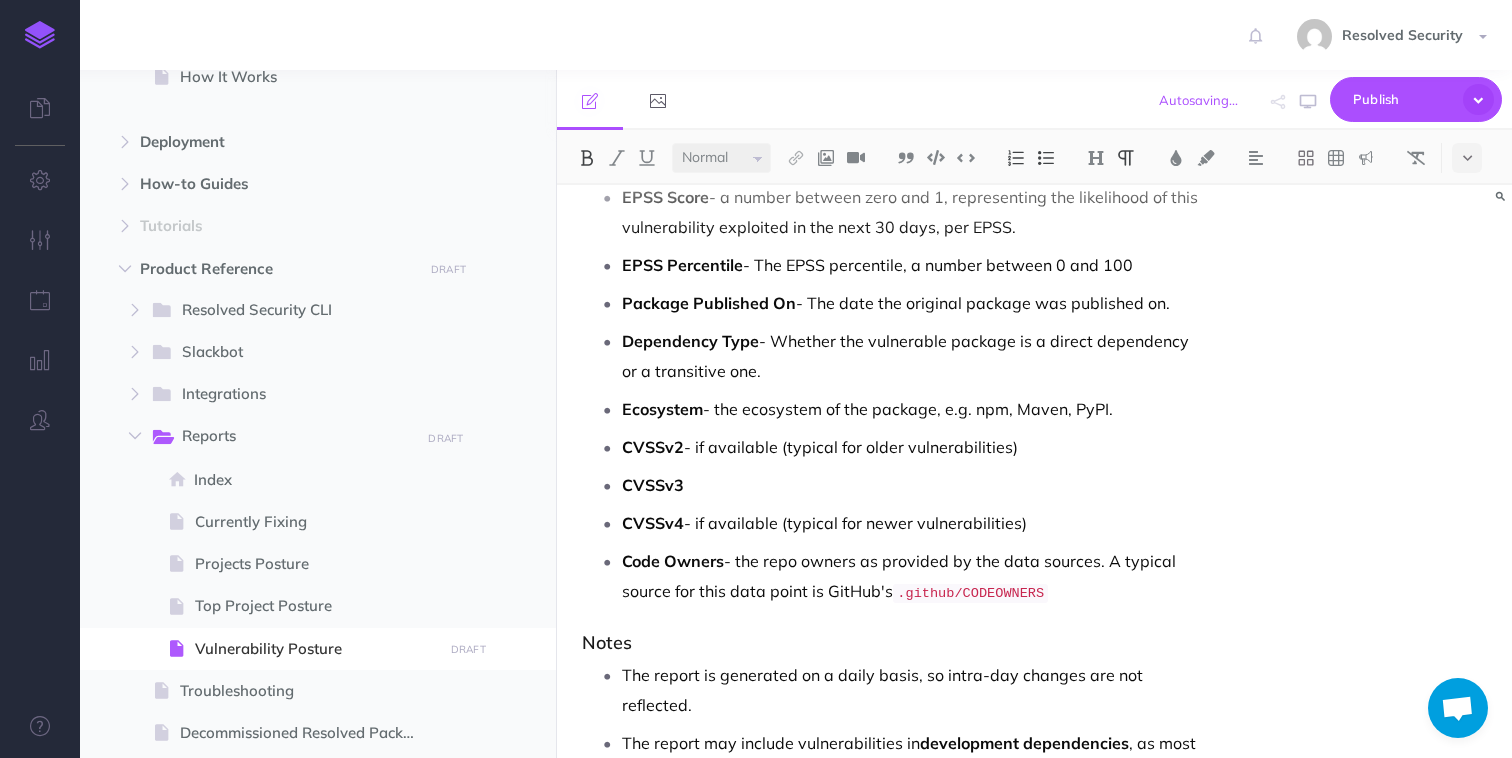 click on "CVSSv3" at bounding box center (911, 485) 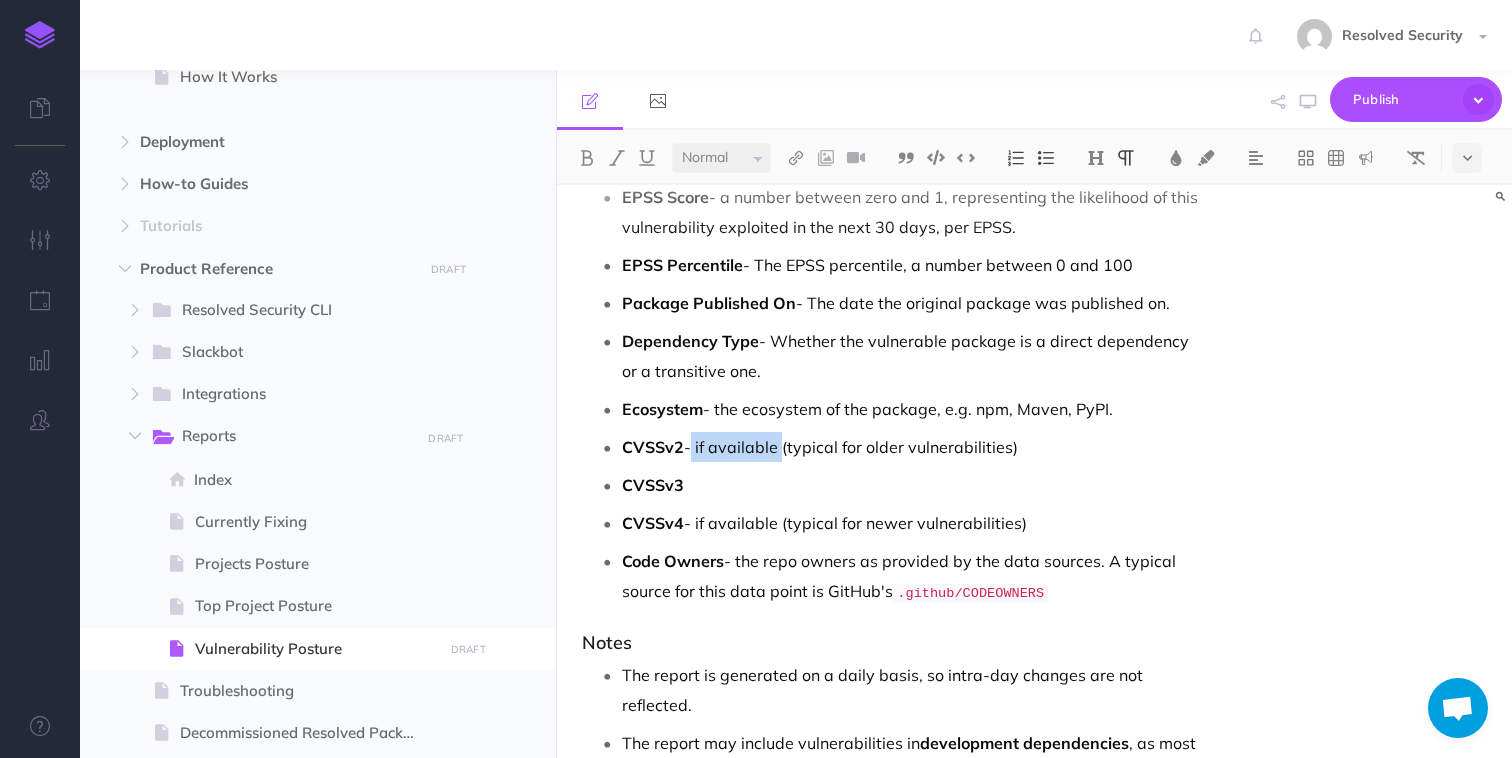 drag, startPoint x: 687, startPoint y: 513, endPoint x: 776, endPoint y: 515, distance: 89.02247 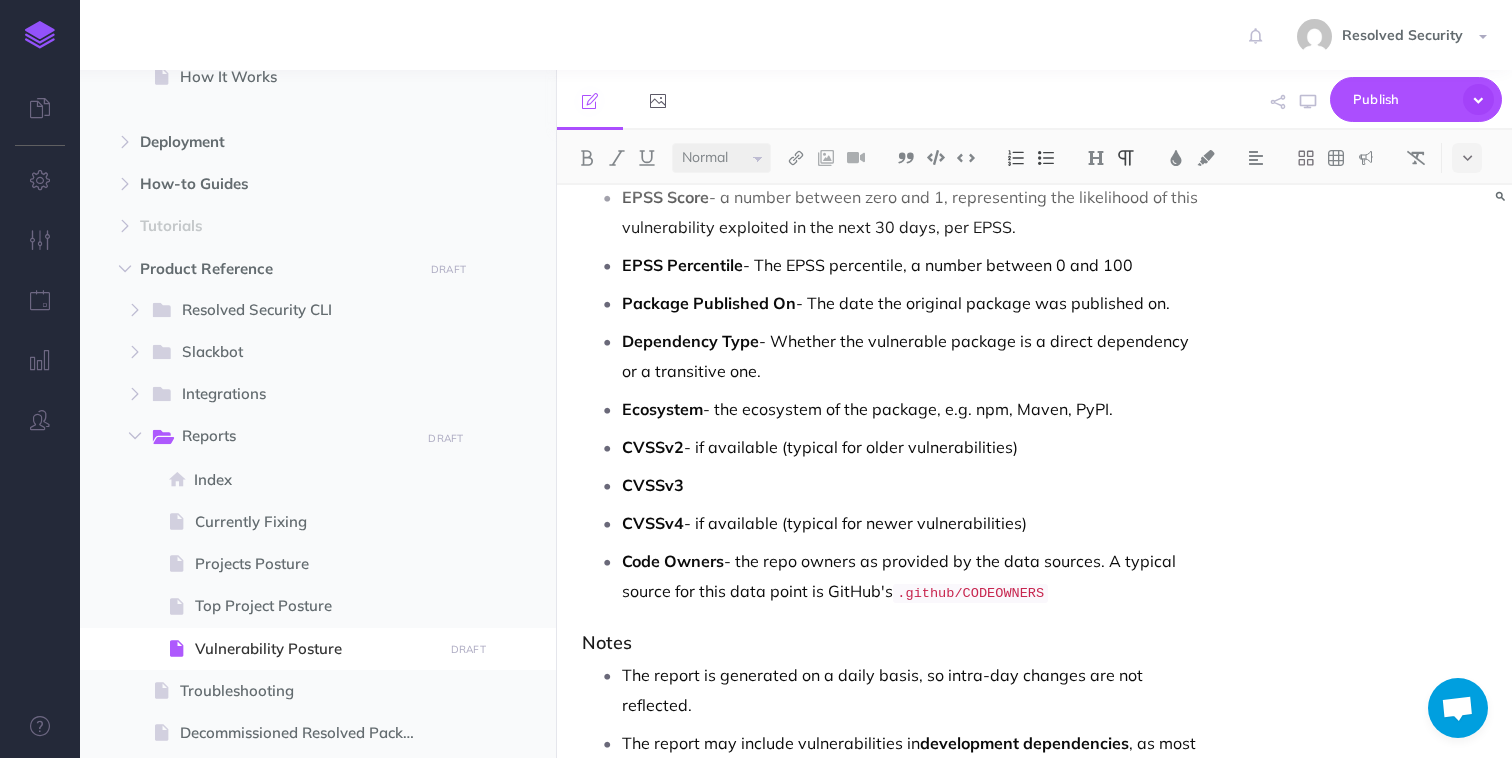 click on "CVSSv3" at bounding box center (911, 485) 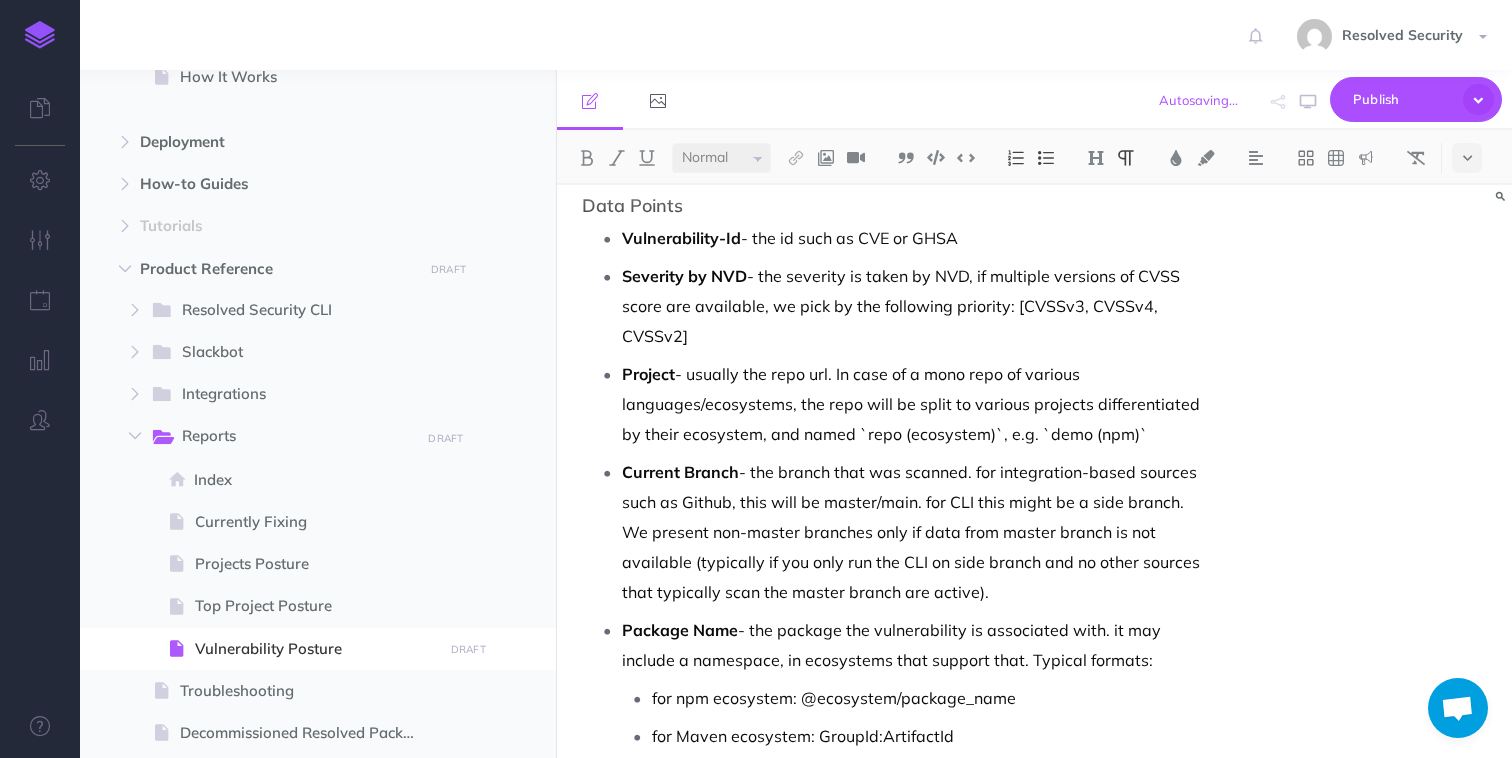 scroll, scrollTop: 539, scrollLeft: 0, axis: vertical 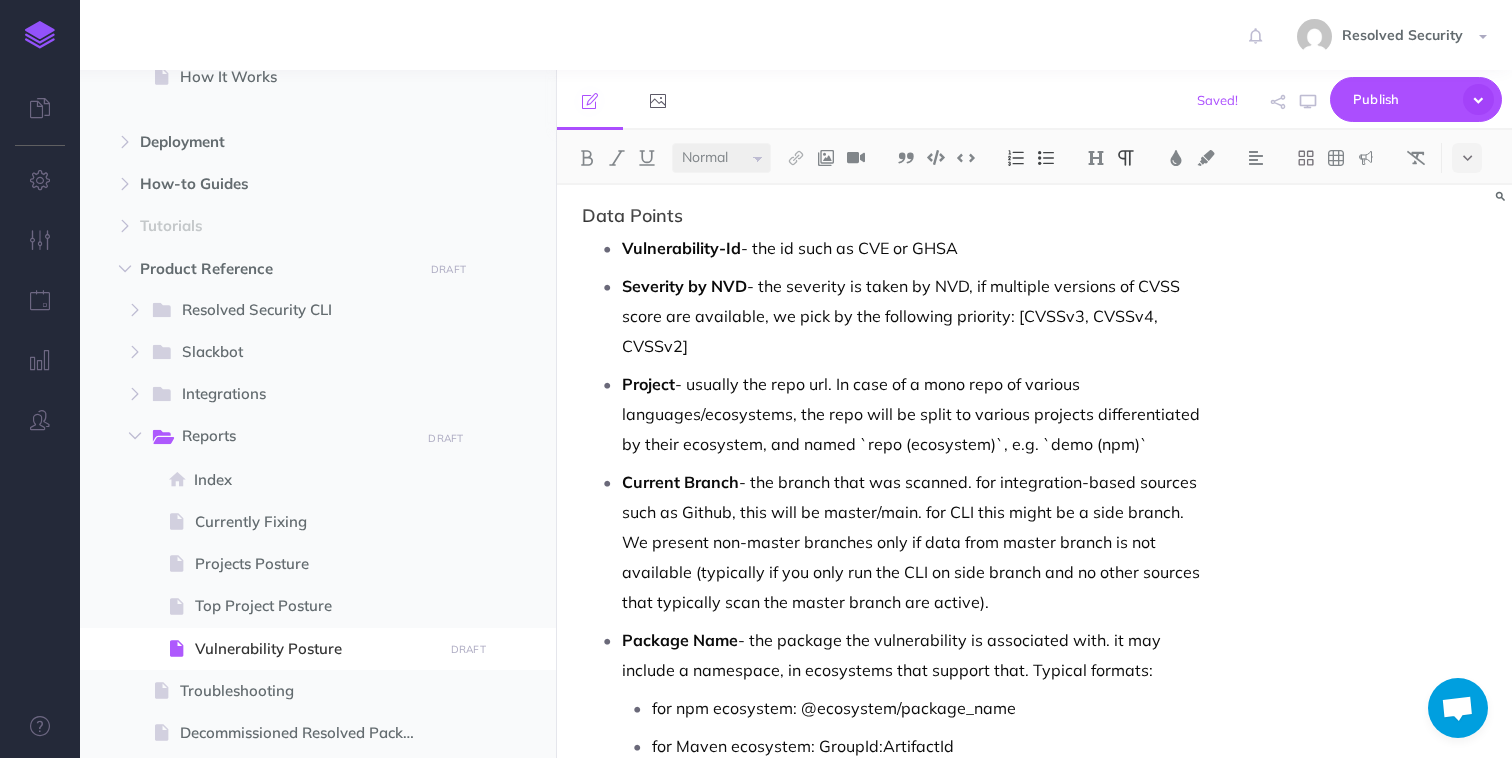 click on "Severity by NVD  - the severity is taken by NVD, if multiple versions of CVSS score are available, we pick by the following priority: [CVSSv3, CVSSv4, CVSSv2]" at bounding box center (911, 316) 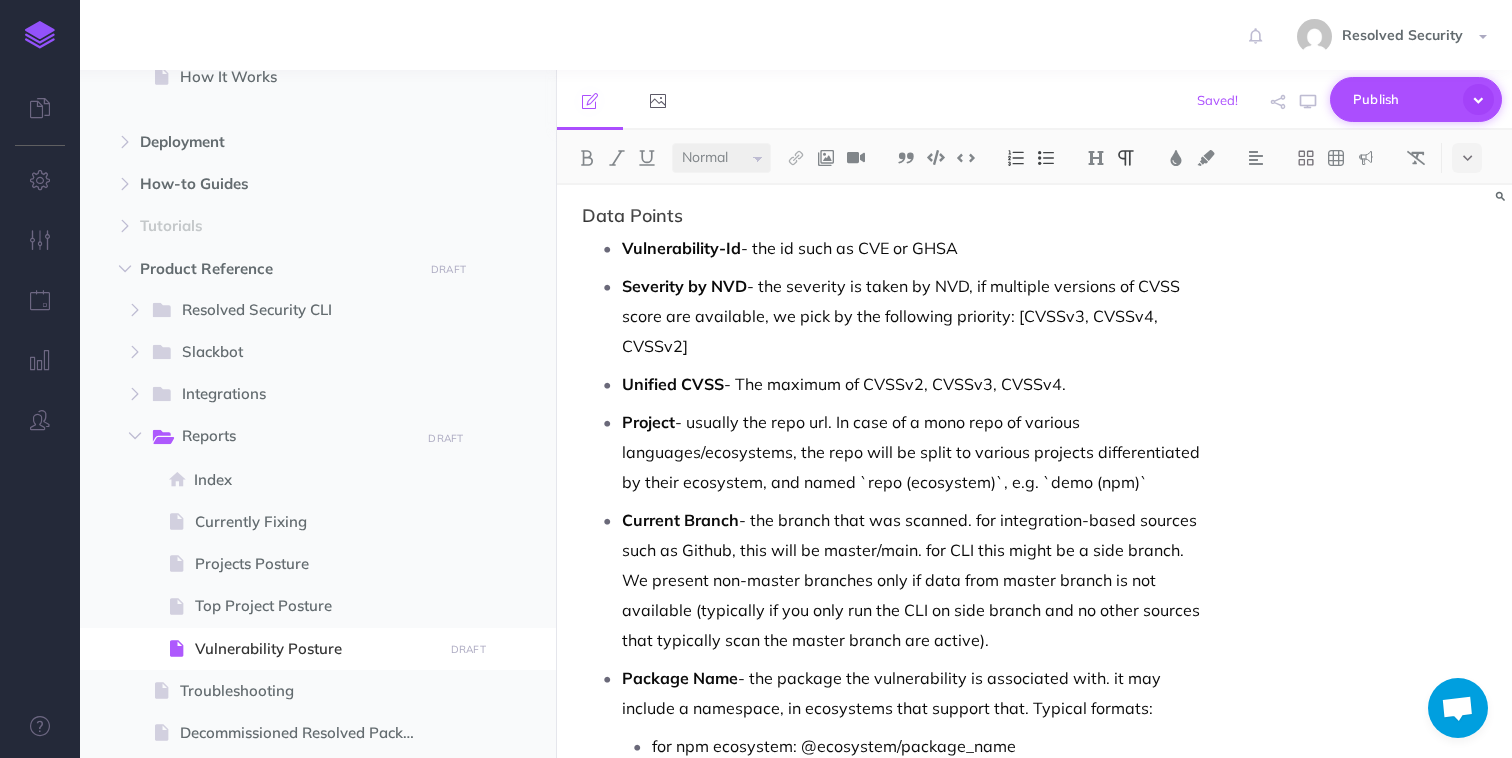 click on "Publish" at bounding box center (1403, 99) 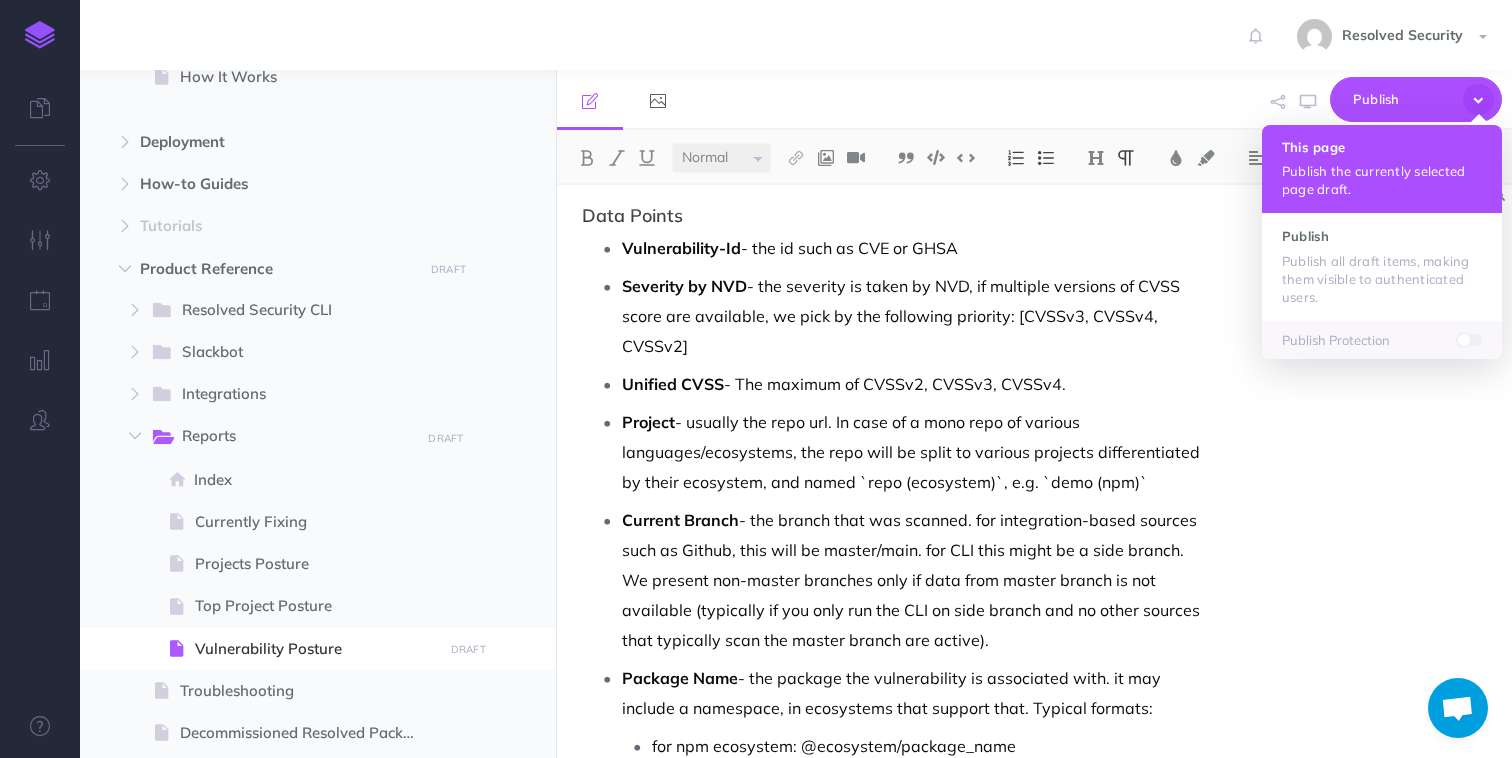 click on "Publish the currently selected page draft." at bounding box center (1382, 180) 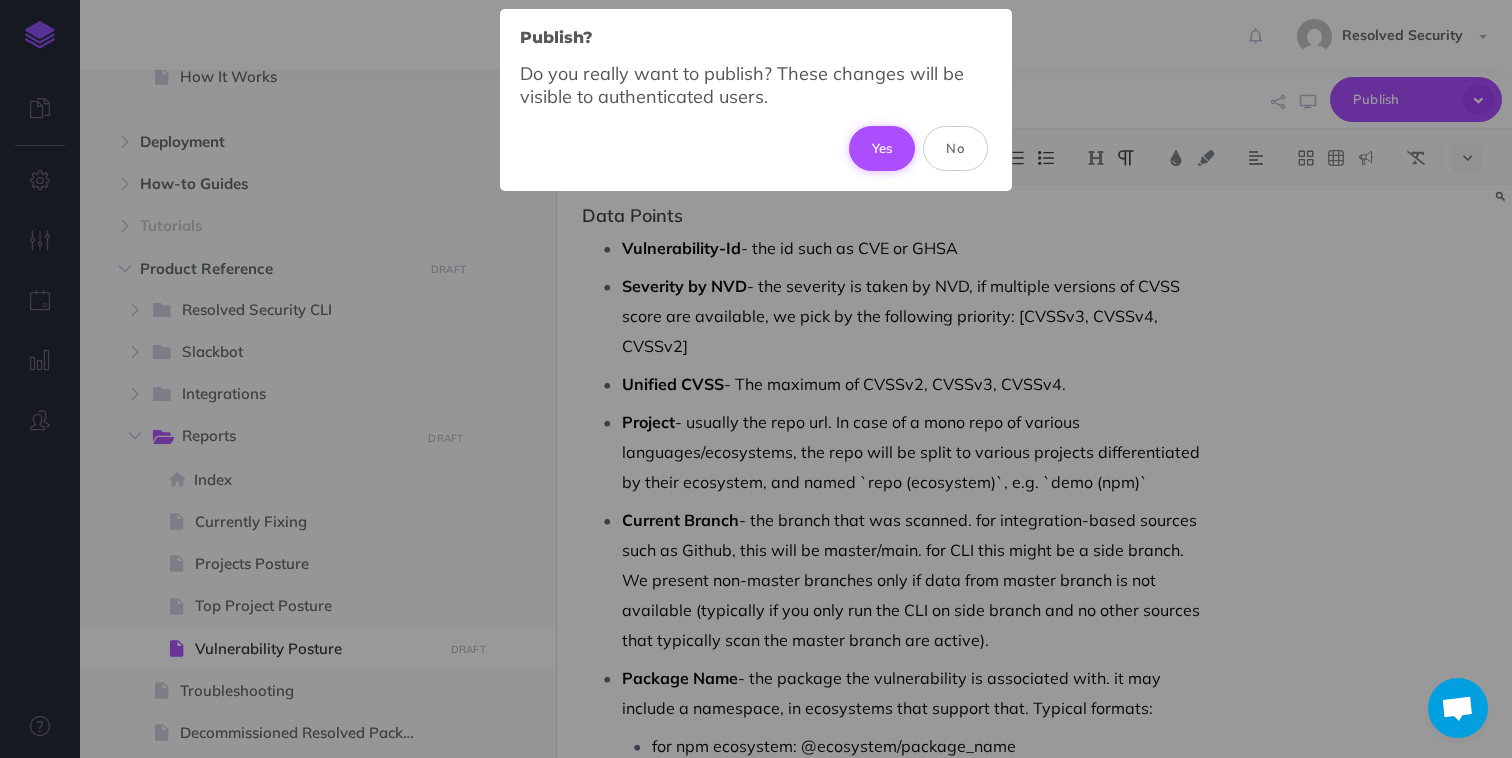 click on "Yes" at bounding box center (882, 148) 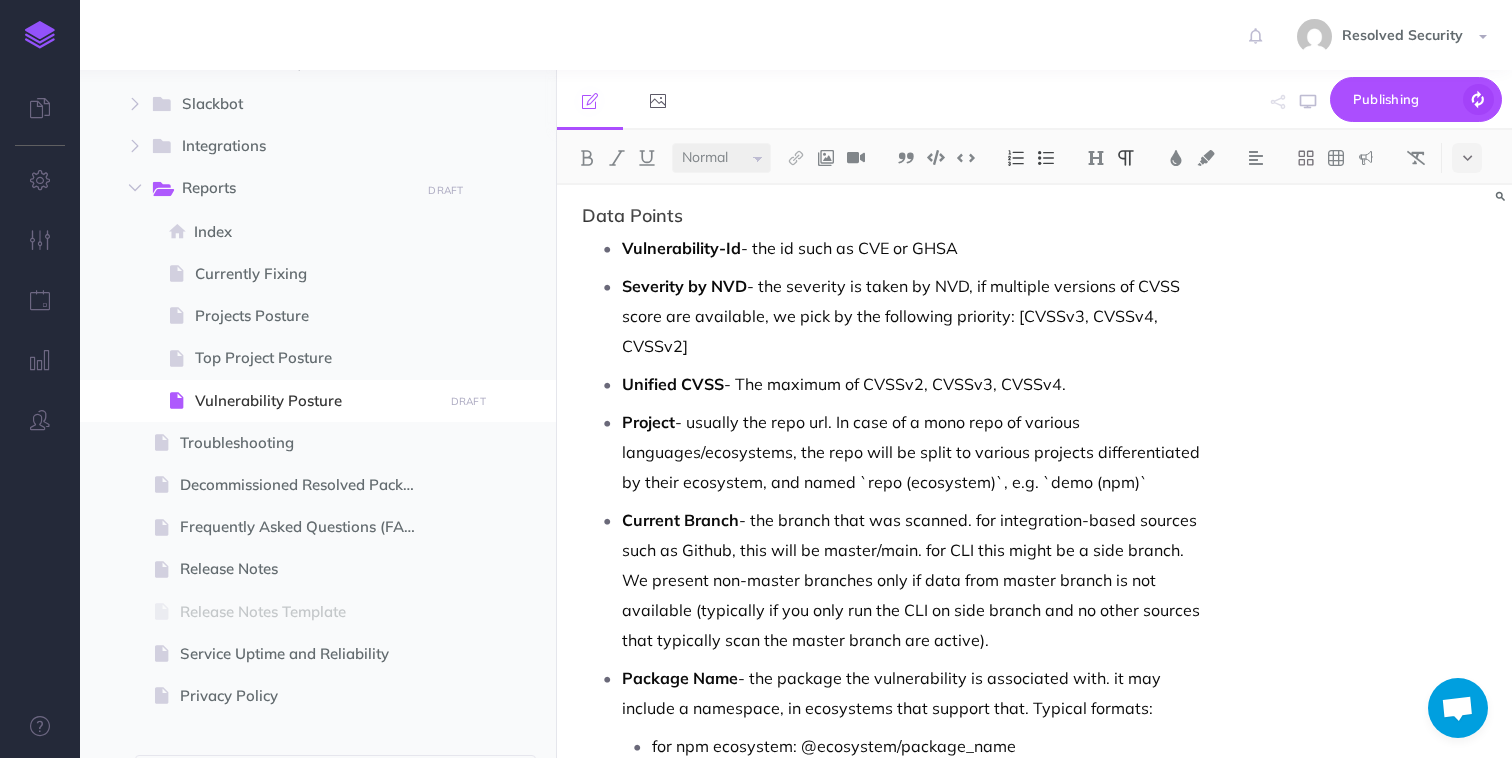 scroll, scrollTop: 622, scrollLeft: 0, axis: vertical 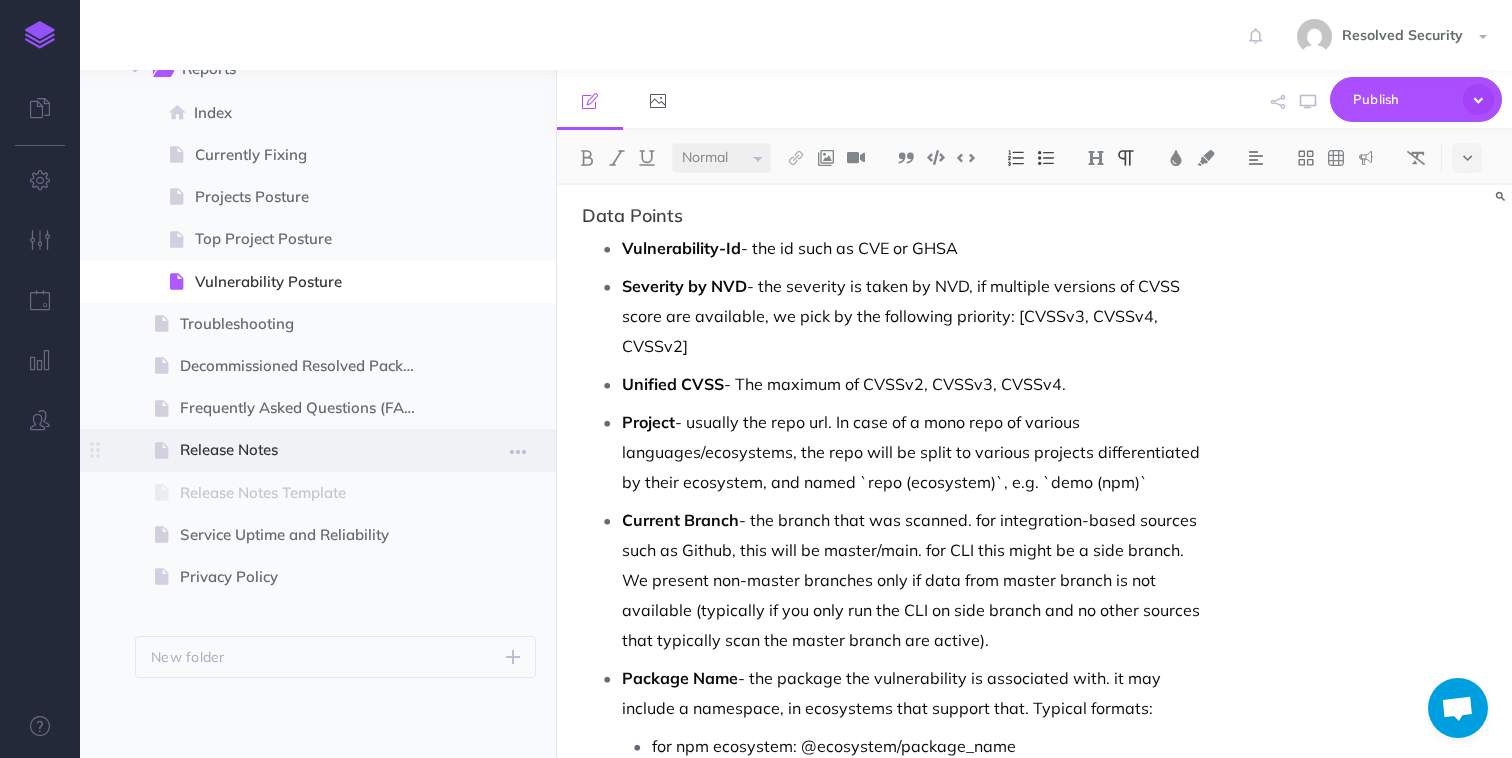 click on "Release Notes" at bounding box center [308, 450] 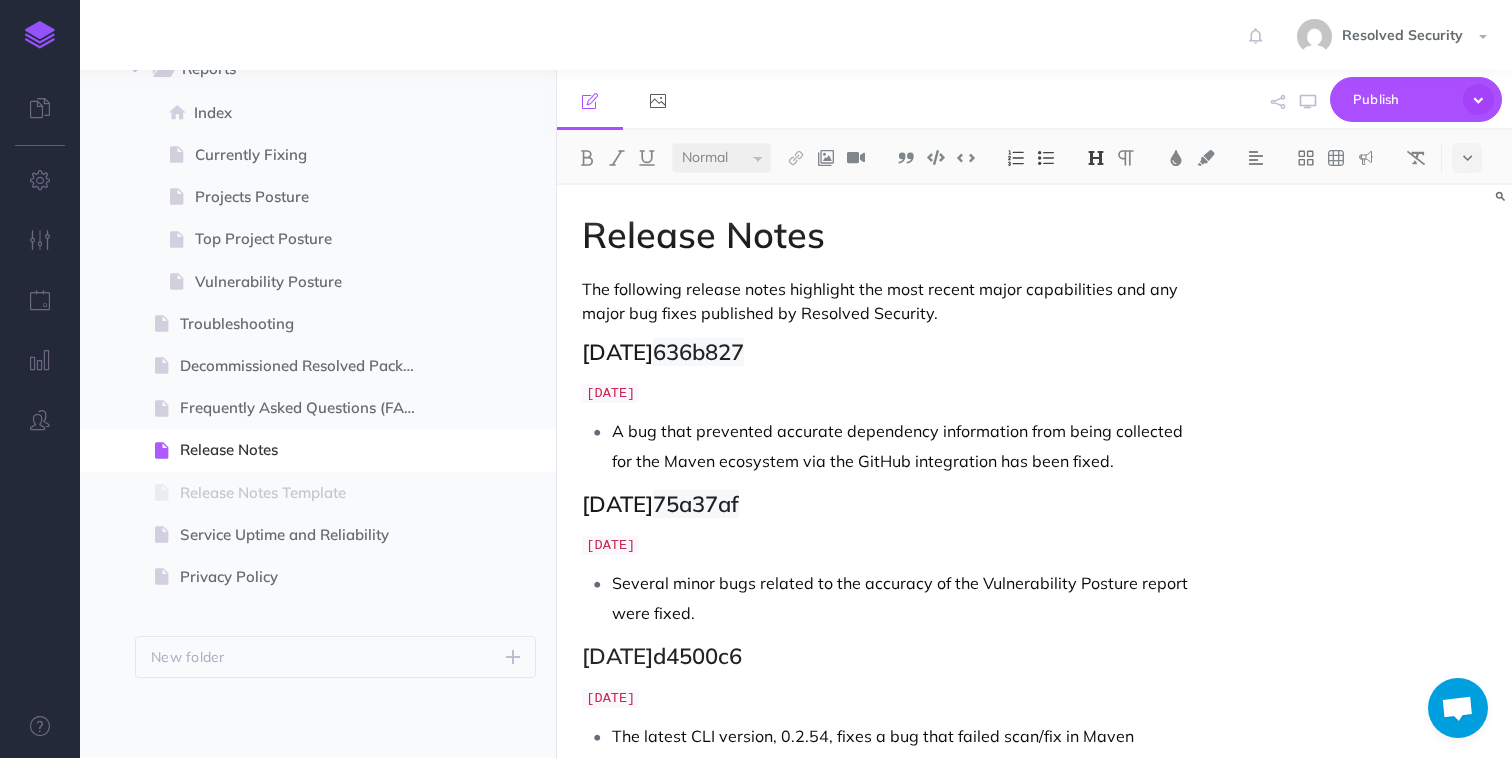 click on "Release Notes The following release notes highlight the most recent major capabilities and any major bug fixes published by Resolved Security. [DATE] 636b827 [DATE] A bug that prevented accurate dependency information from being collected for the Maven ecosystem via the GitHub integration has been fixed. [DATE] 75a37af [DATE] Several minor bugs related to the accuracy of the Vulnerability Posture report were fixed. [DATE] d4500c6 [DATE] The latest CLI version, 0.2.54, fixes a bug that failed scan/fix in Maven projects. [DATE] c804076 [DATE] The latest CLI version, 0.2.53, fixes a bug failed fixing Maven projects. [DATE] 46d19bc [DATE] The latest CLI version, 0.2.52, includes the following enhancements: Added a new  --report  option, enabling users to download cloud-generated reports directly through the CLI. Learn more  here . Updated the  resolved-cli-wrapper curl  or  wget . [DATE] 3a9ac0d [DATE] The new  Resolved Security GitHub App [DATE] d7b1ac6" at bounding box center [891, 3973] 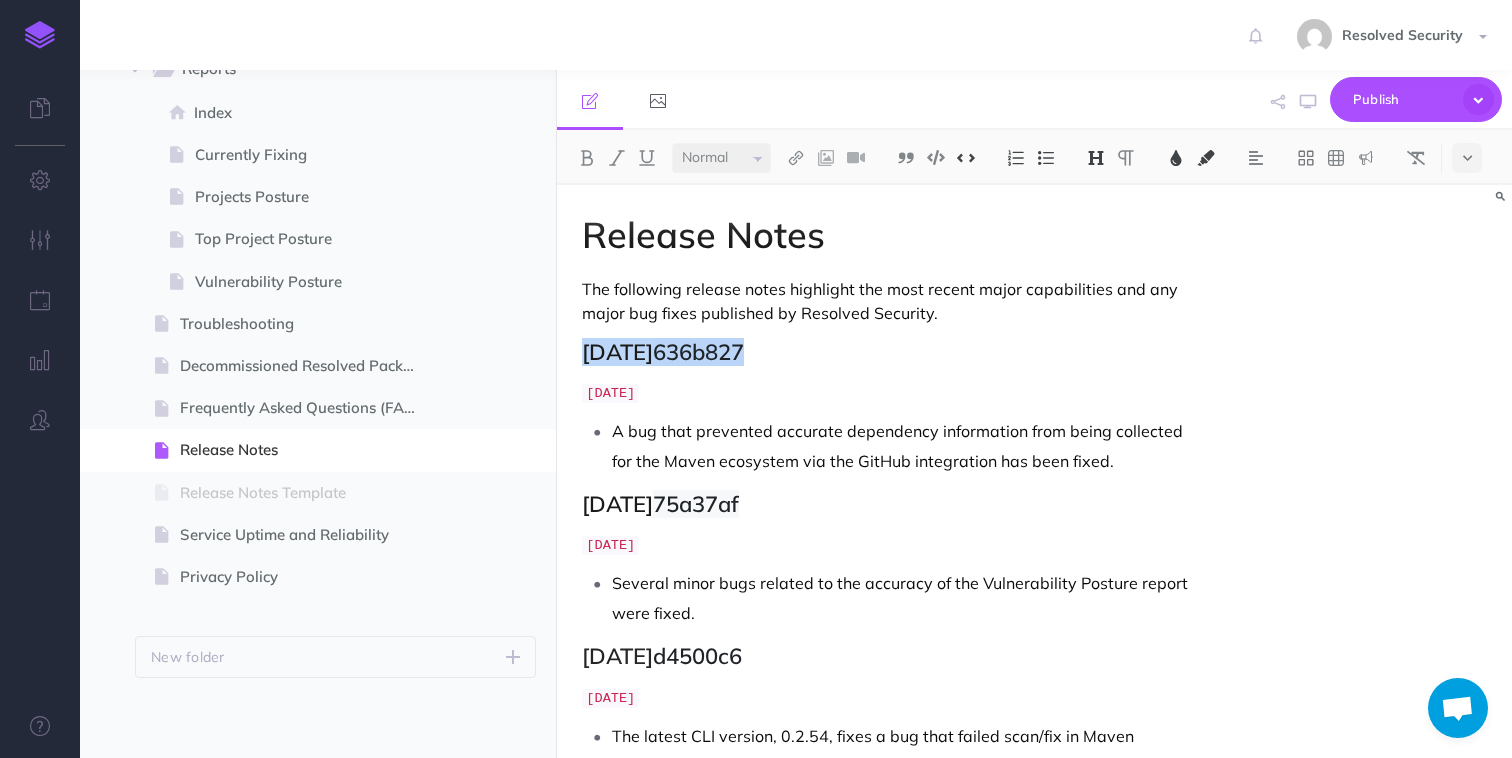 click on "[DATE] 636b827" at bounding box center [891, 352] 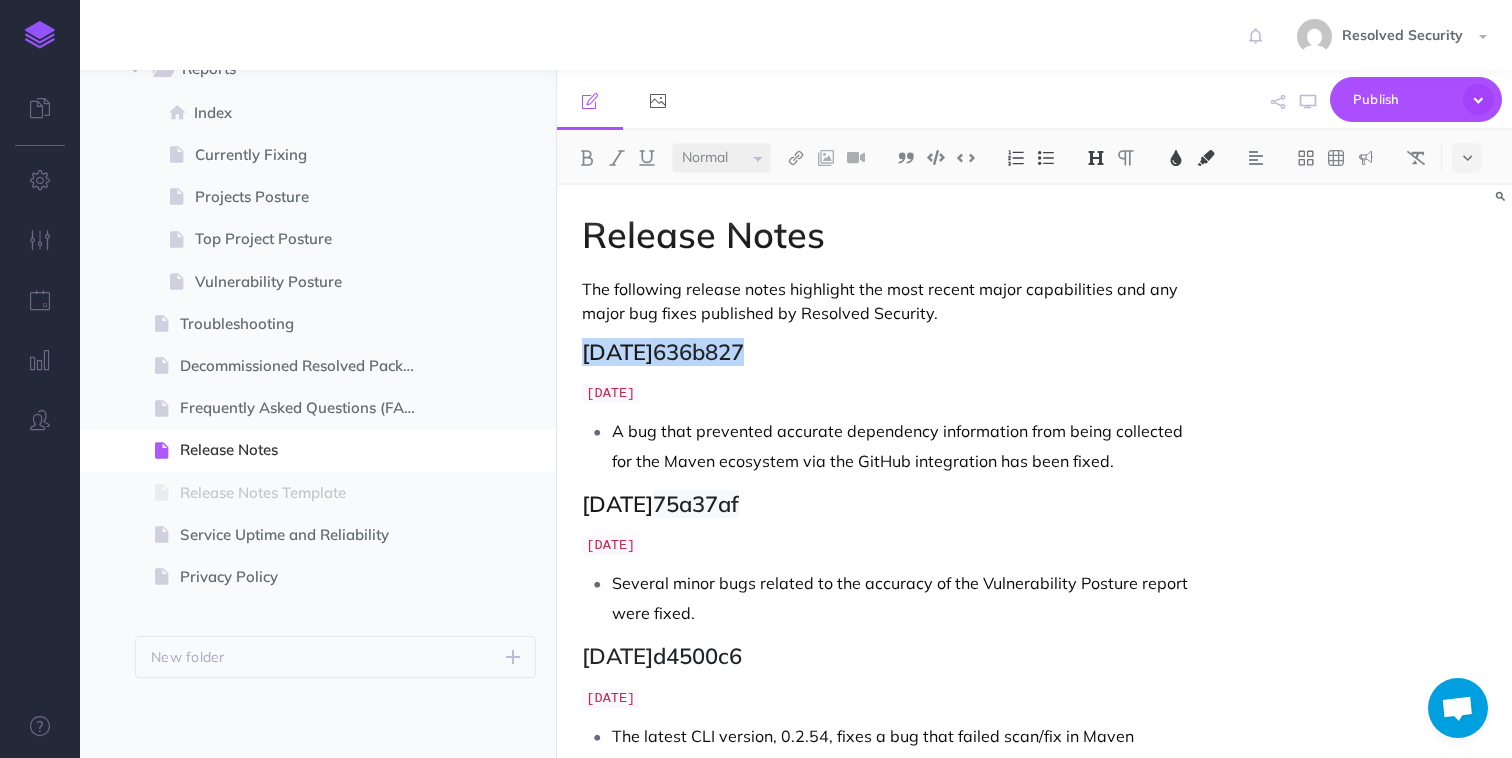 click on "[DATE] 636b827" at bounding box center (891, 352) 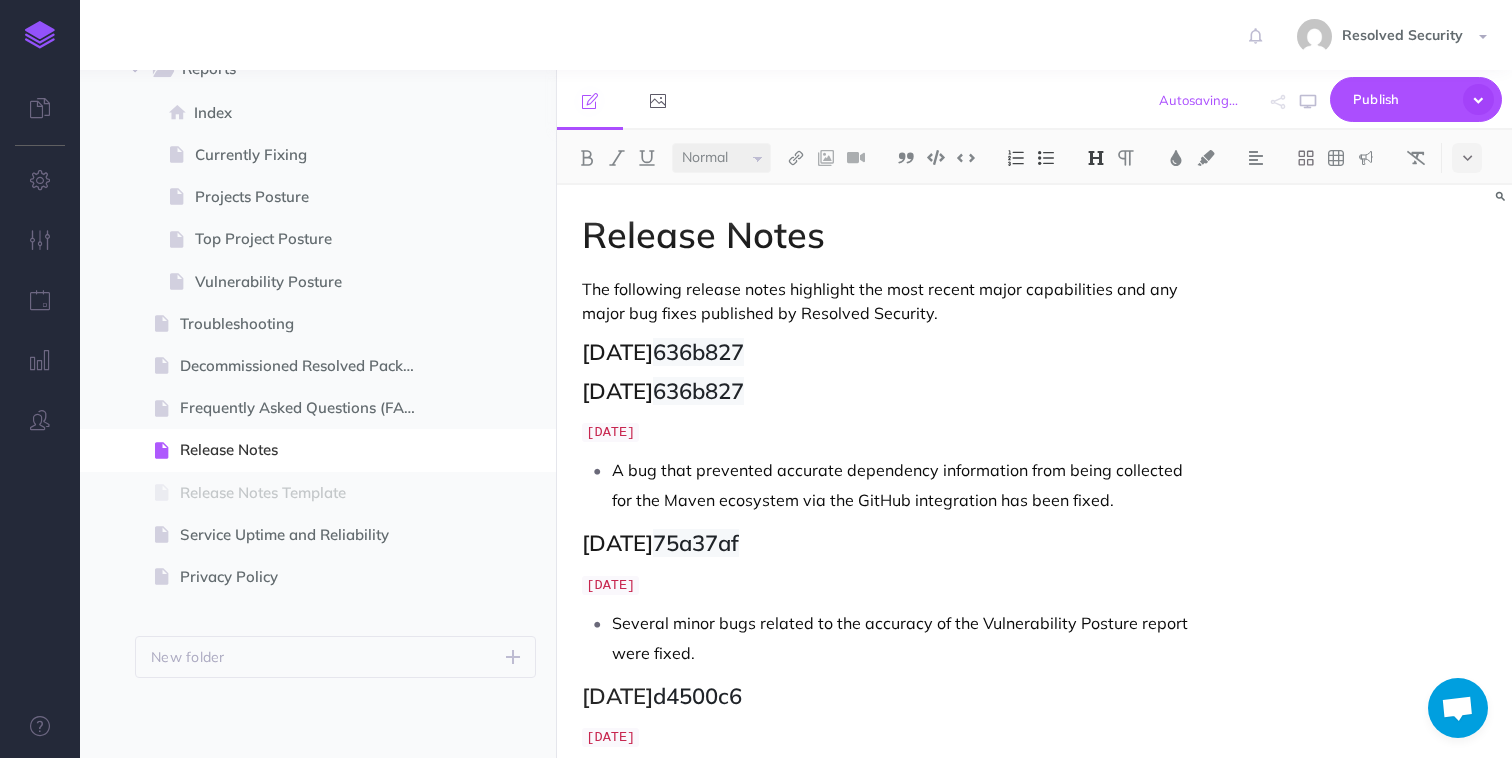 type 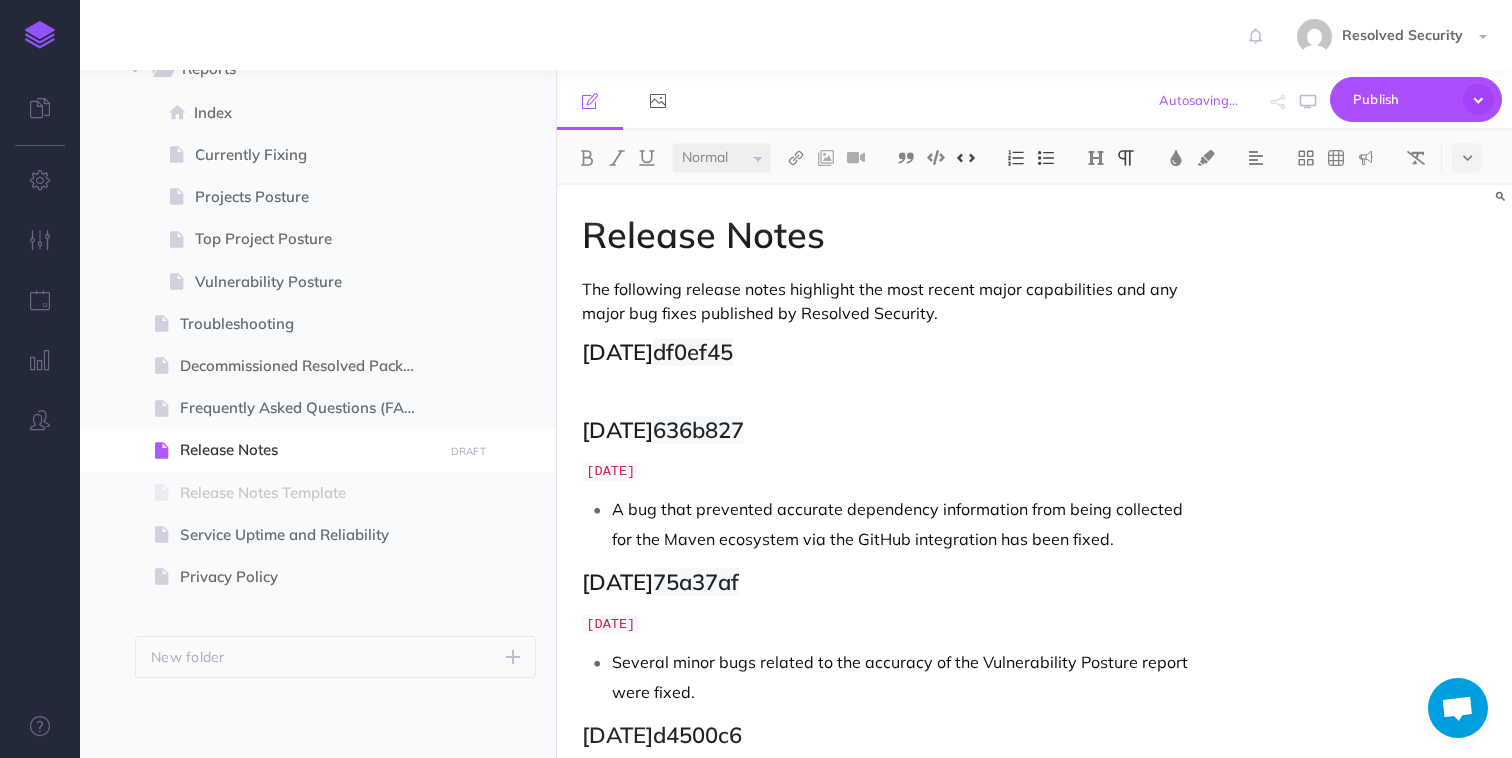 drag, startPoint x: 596, startPoint y: 471, endPoint x: 1087, endPoint y: 532, distance: 494.7747 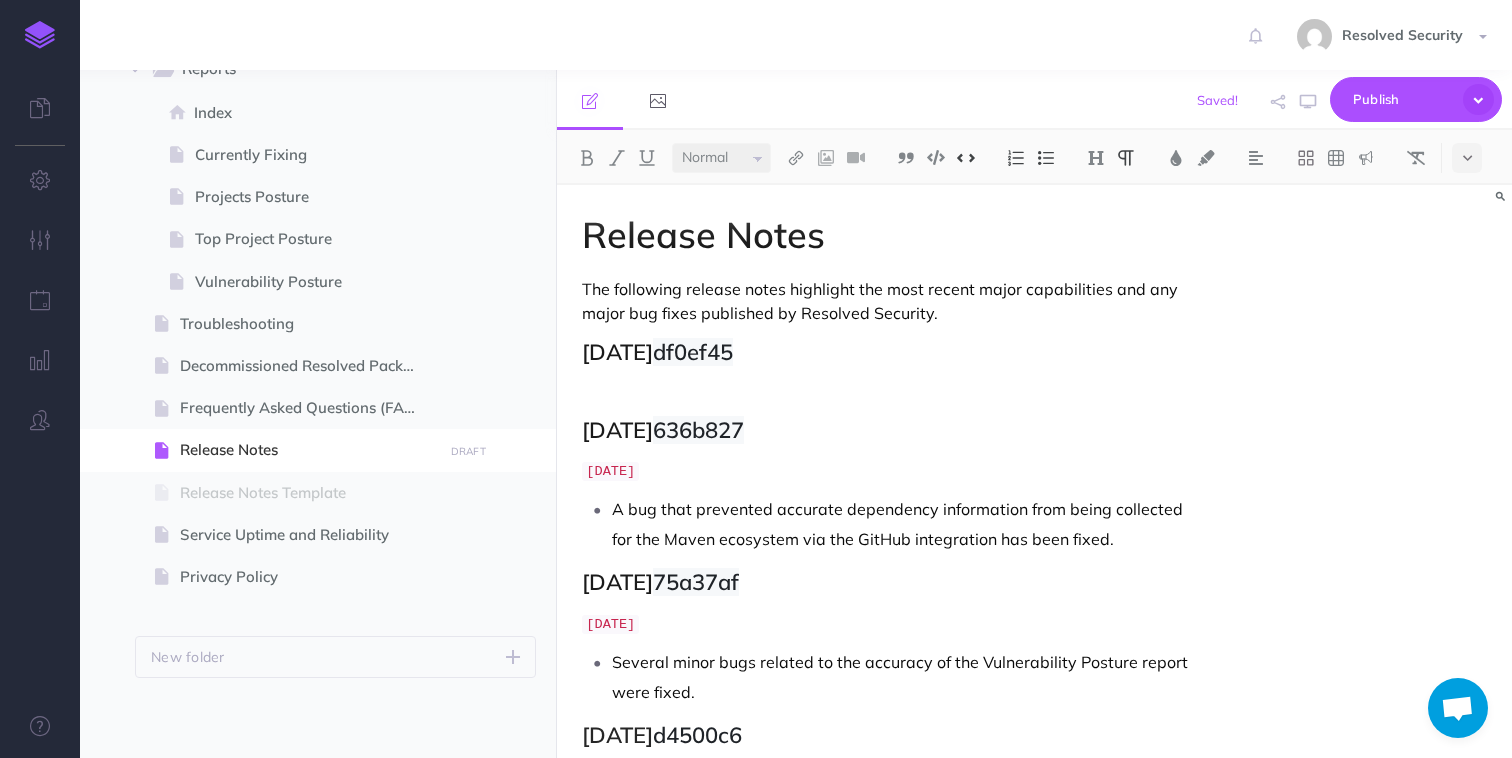 copy on "[DATE]" 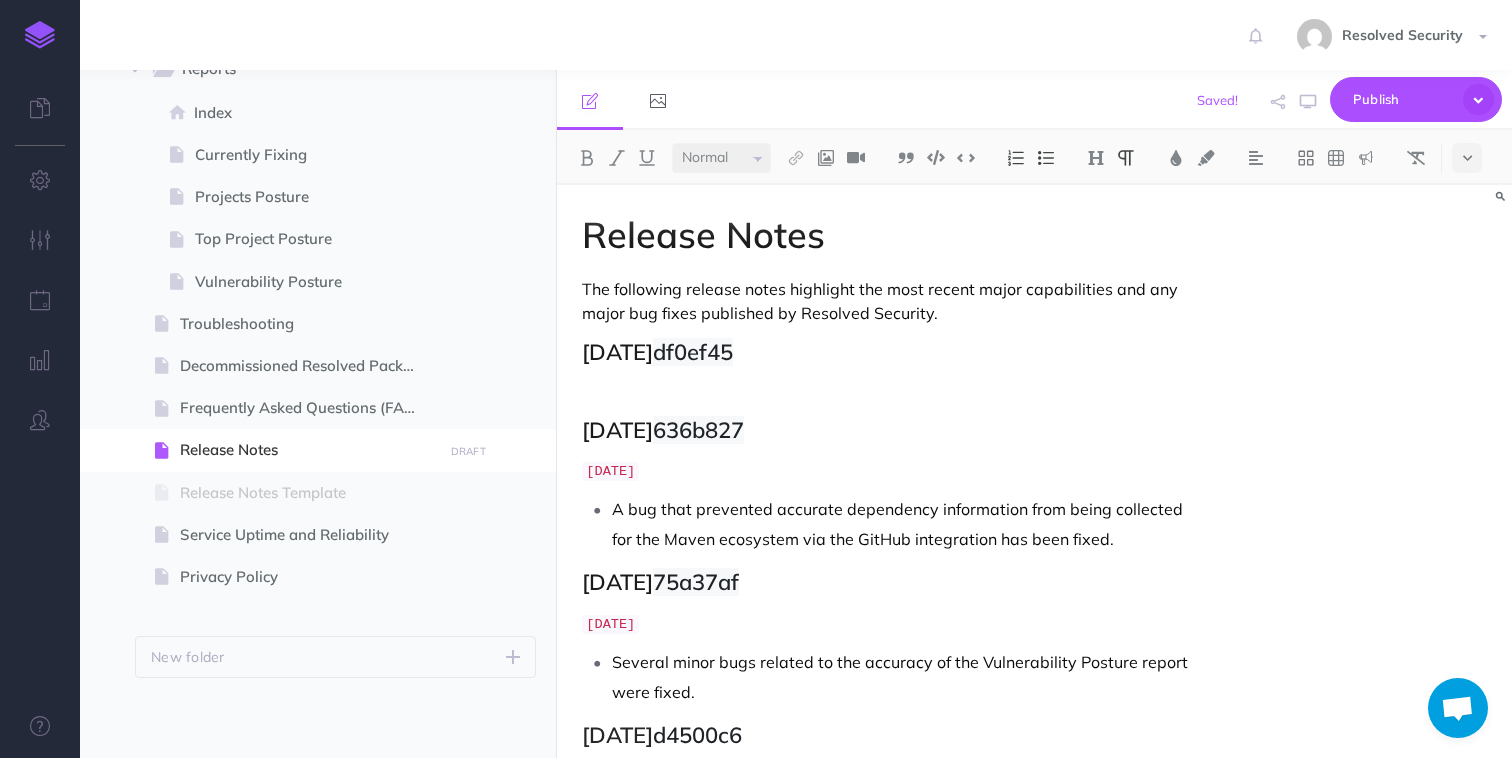 click at bounding box center [891, 391] 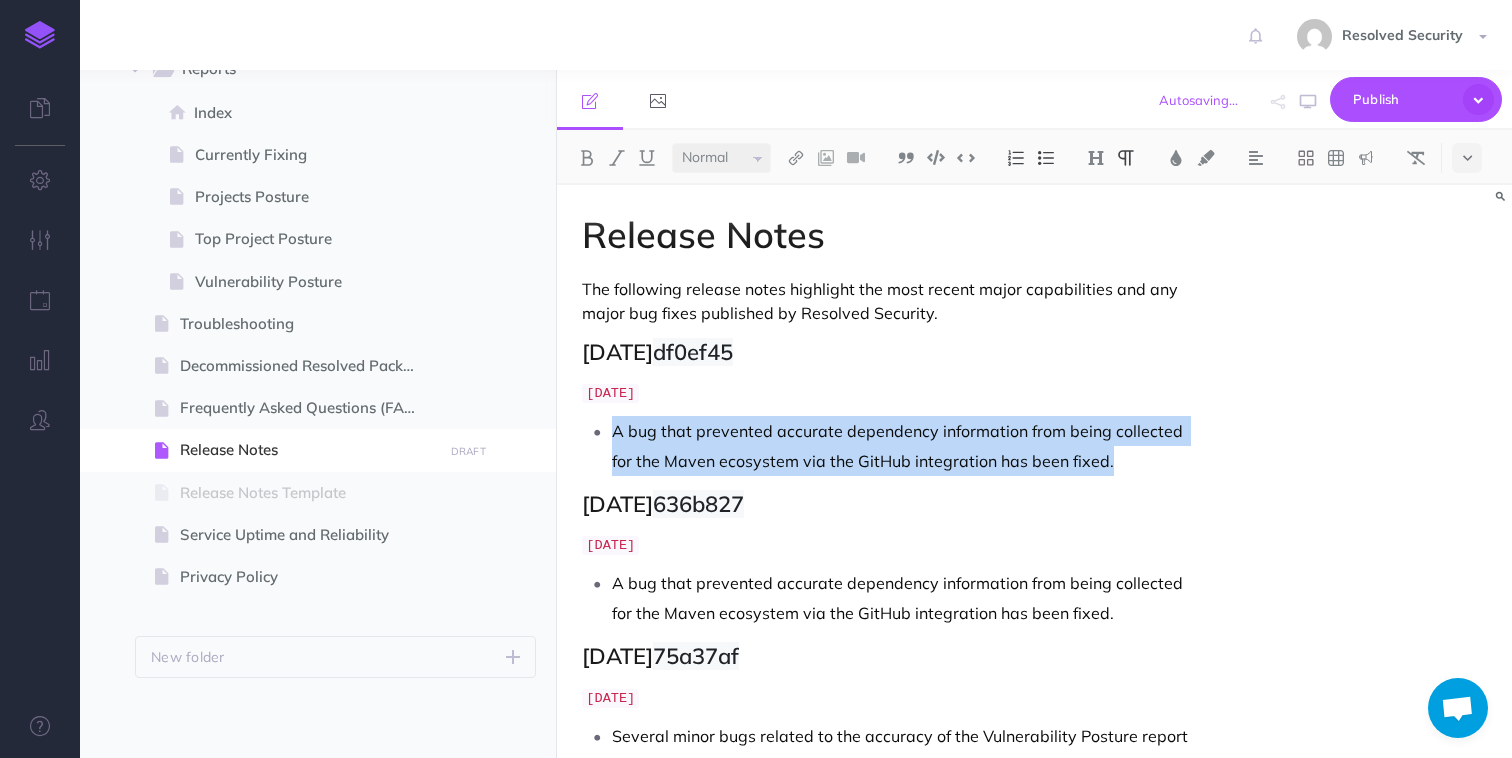 drag, startPoint x: 613, startPoint y: 430, endPoint x: 1085, endPoint y: 455, distance: 472.66162 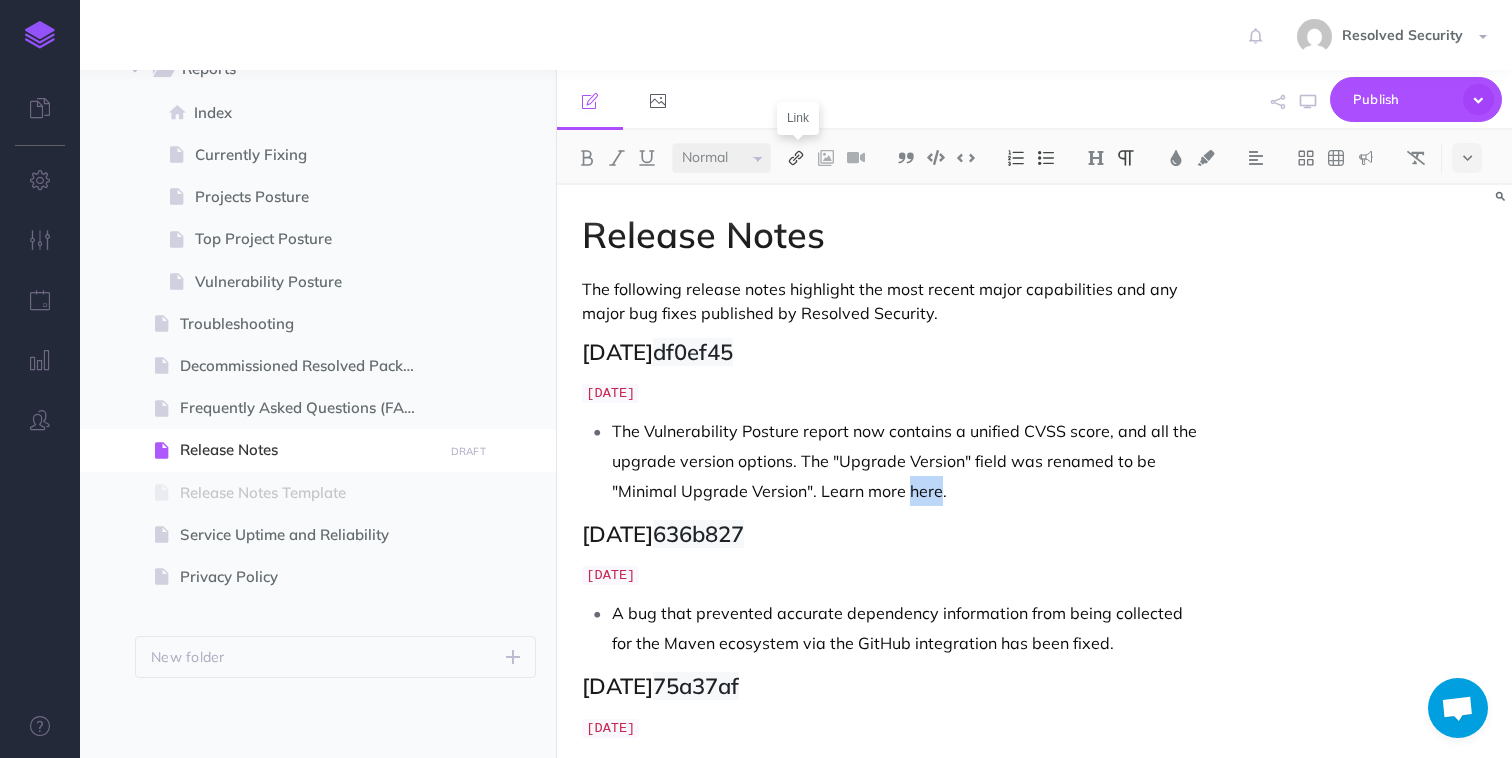 click at bounding box center [796, 158] 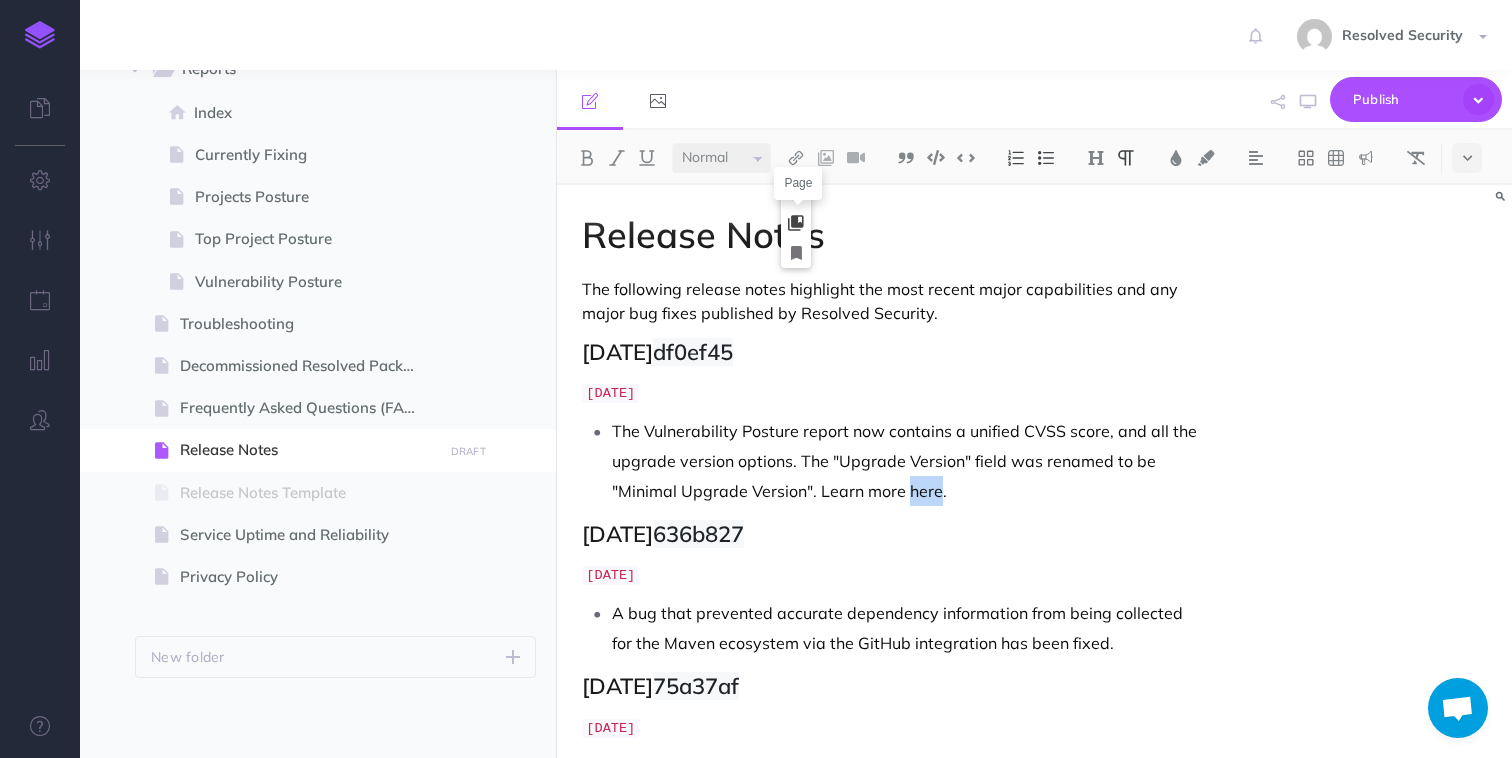 click at bounding box center (796, 223) 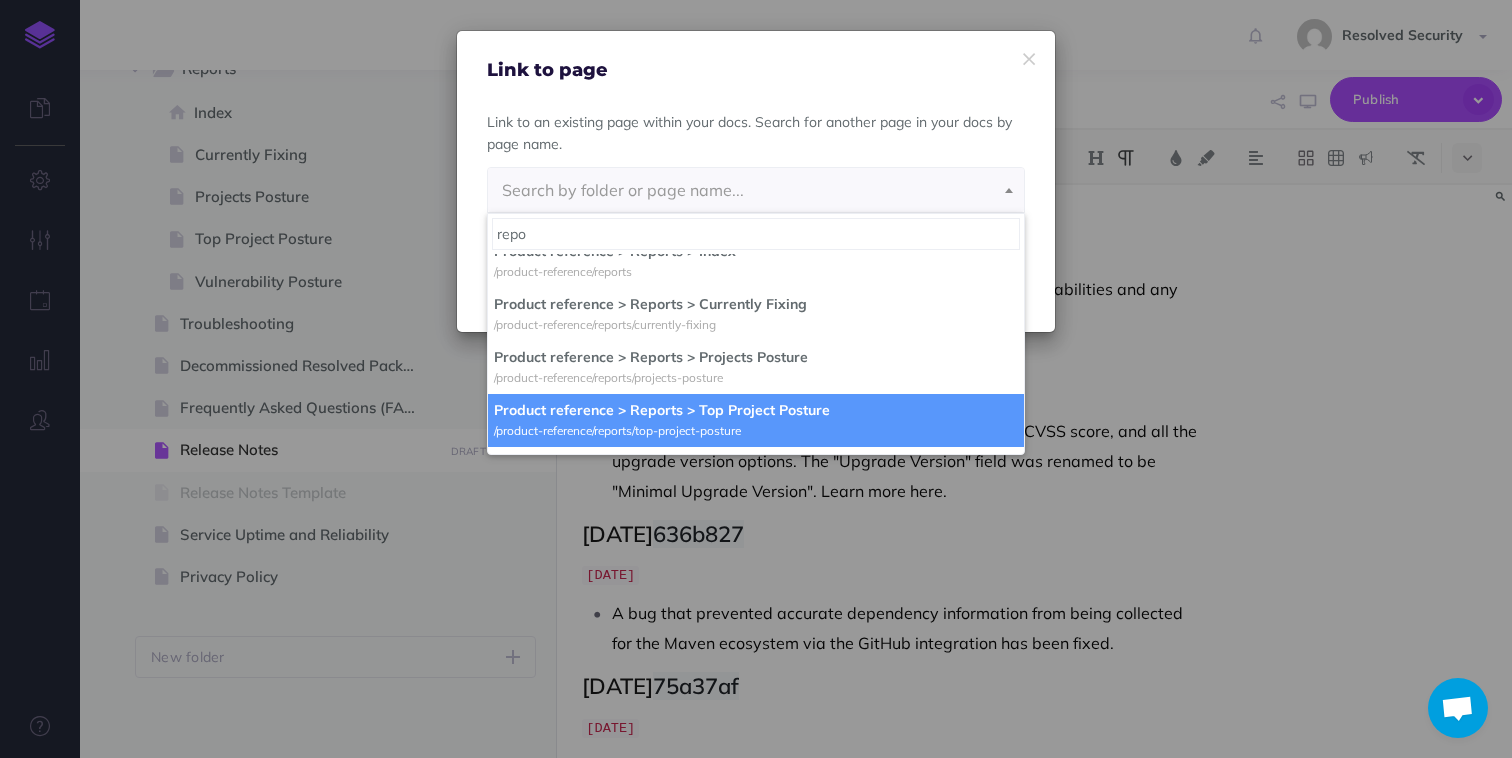 scroll, scrollTop: 167, scrollLeft: 0, axis: vertical 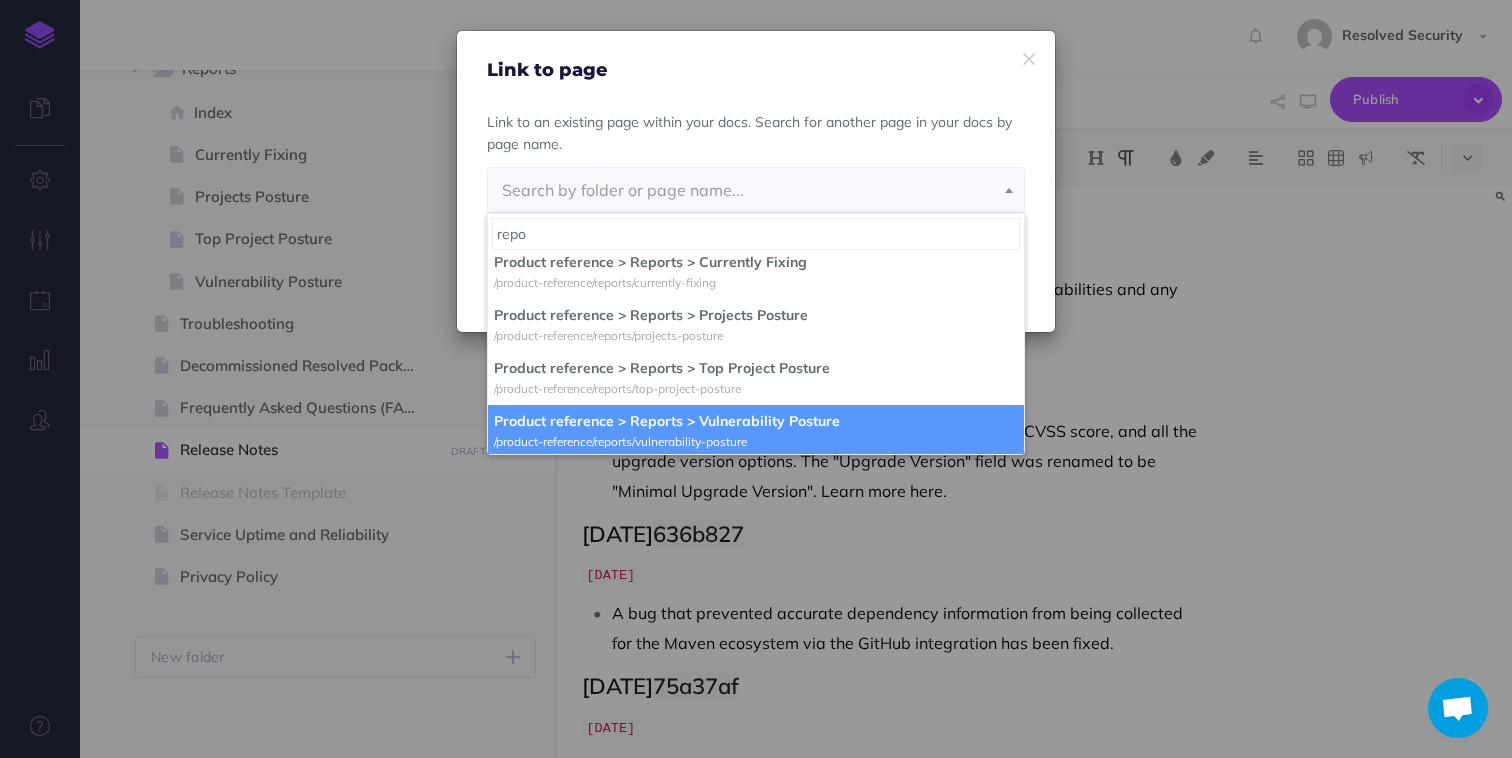 type on "repo" 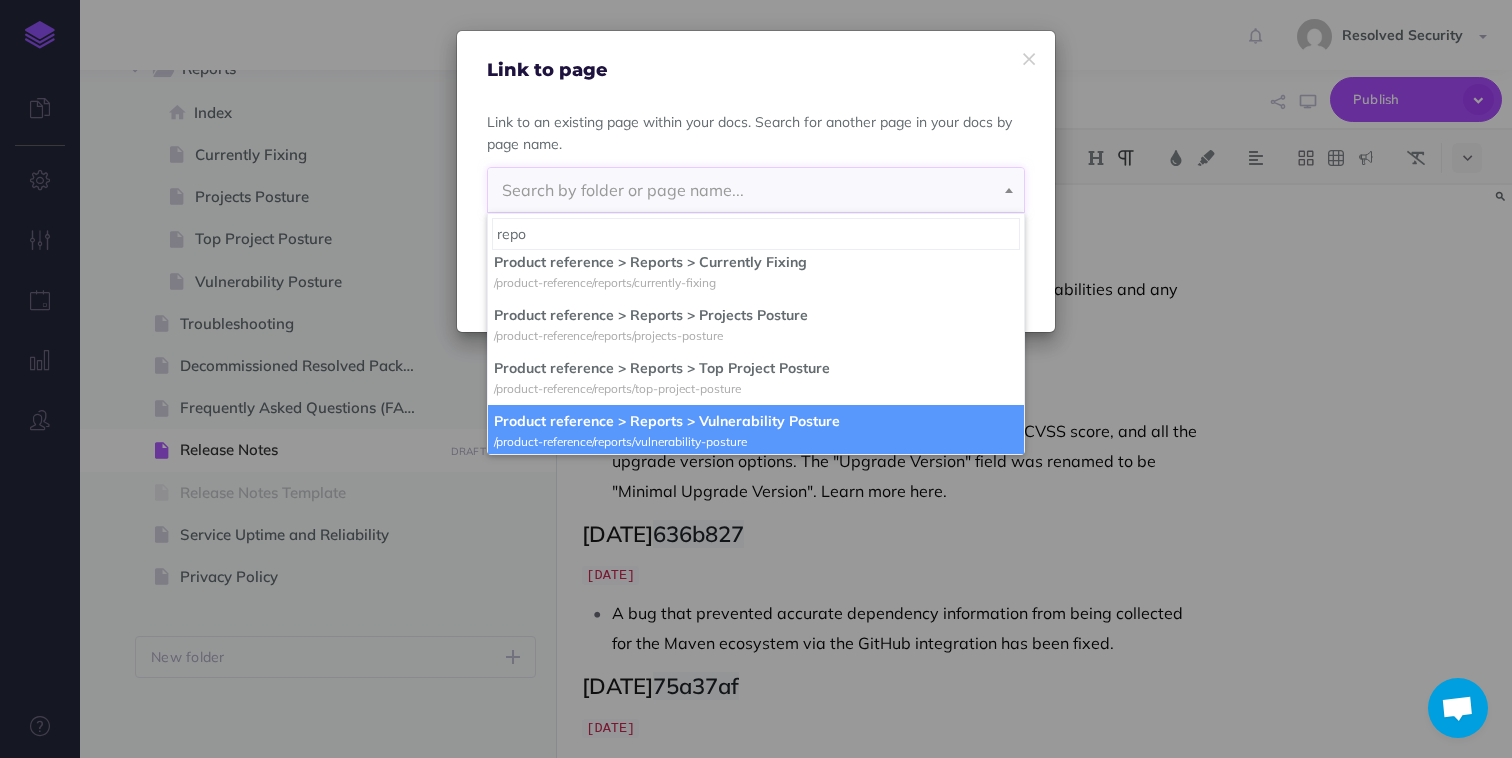 select on "PIT-UATS-JBR-FBK" 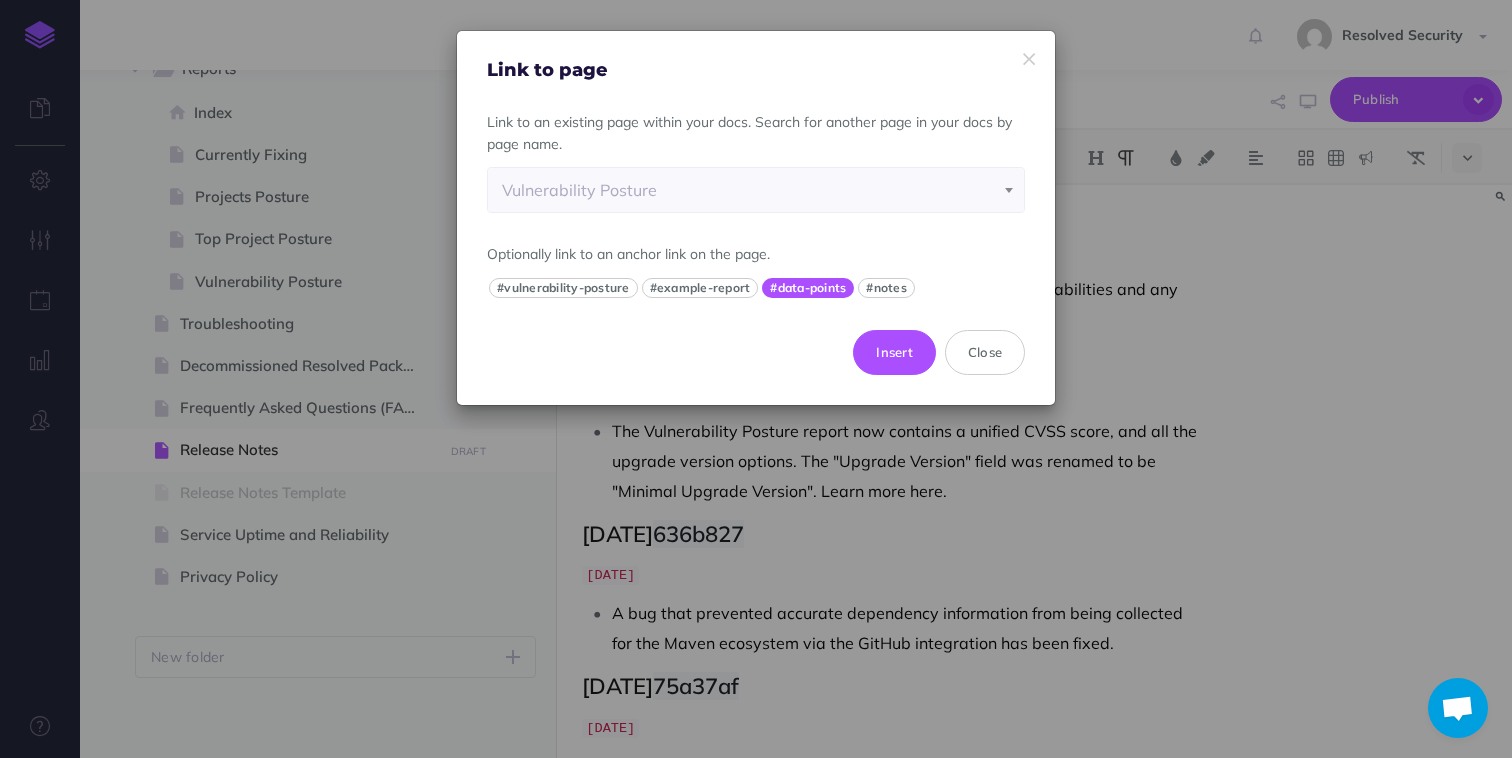 click on "#data-points" at bounding box center (808, 288) 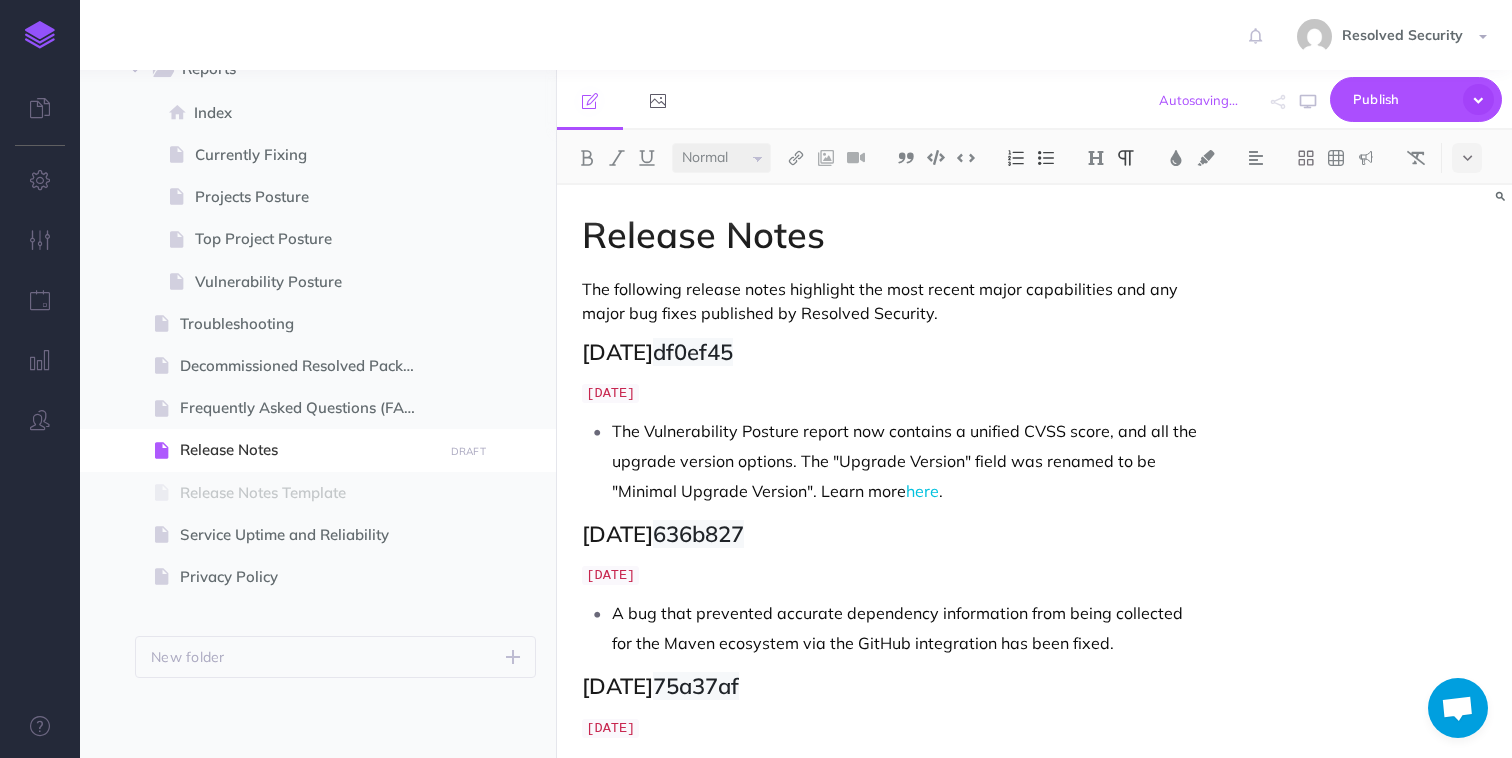 click on "[DATE]" at bounding box center (891, 392) 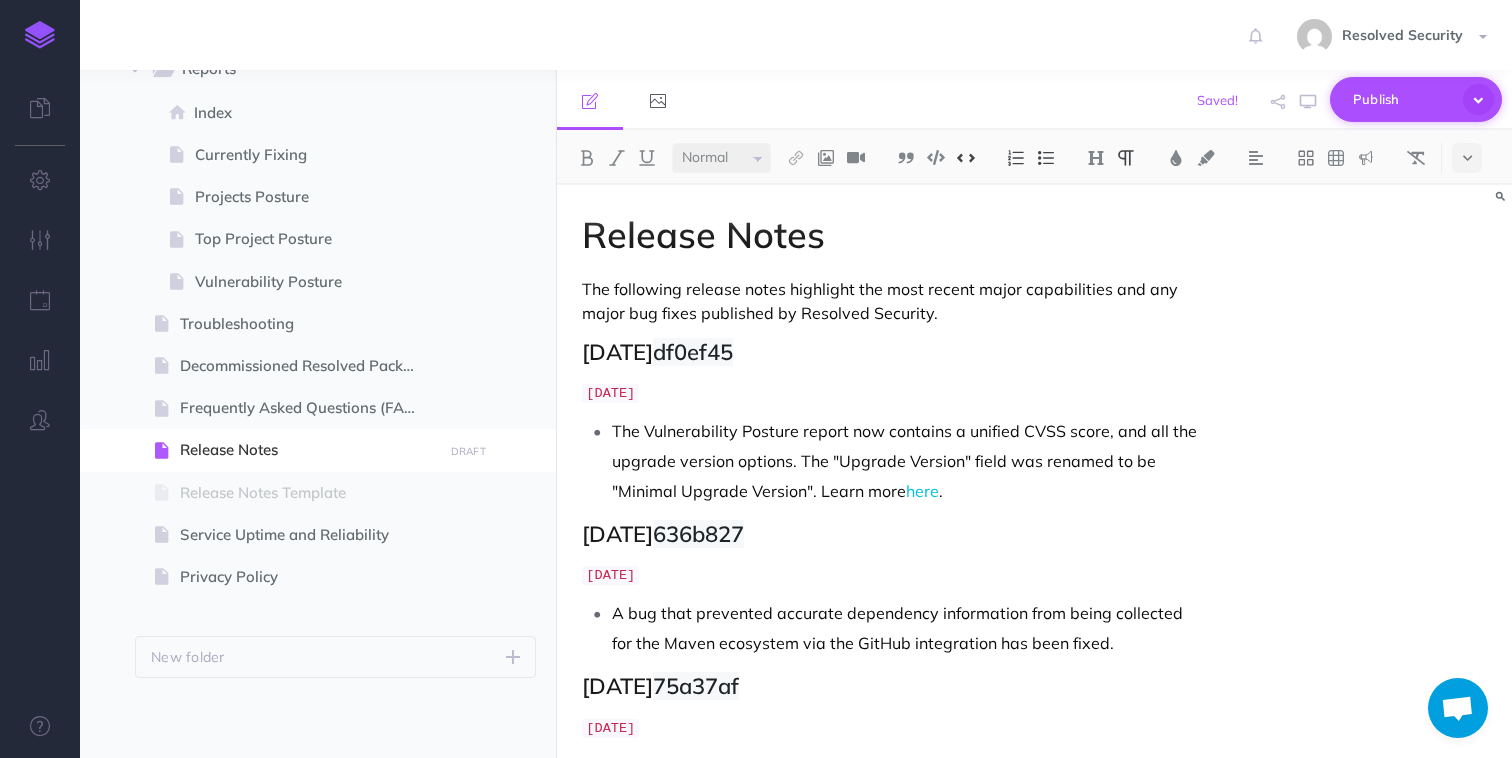 click on "Publish" at bounding box center [1403, 99] 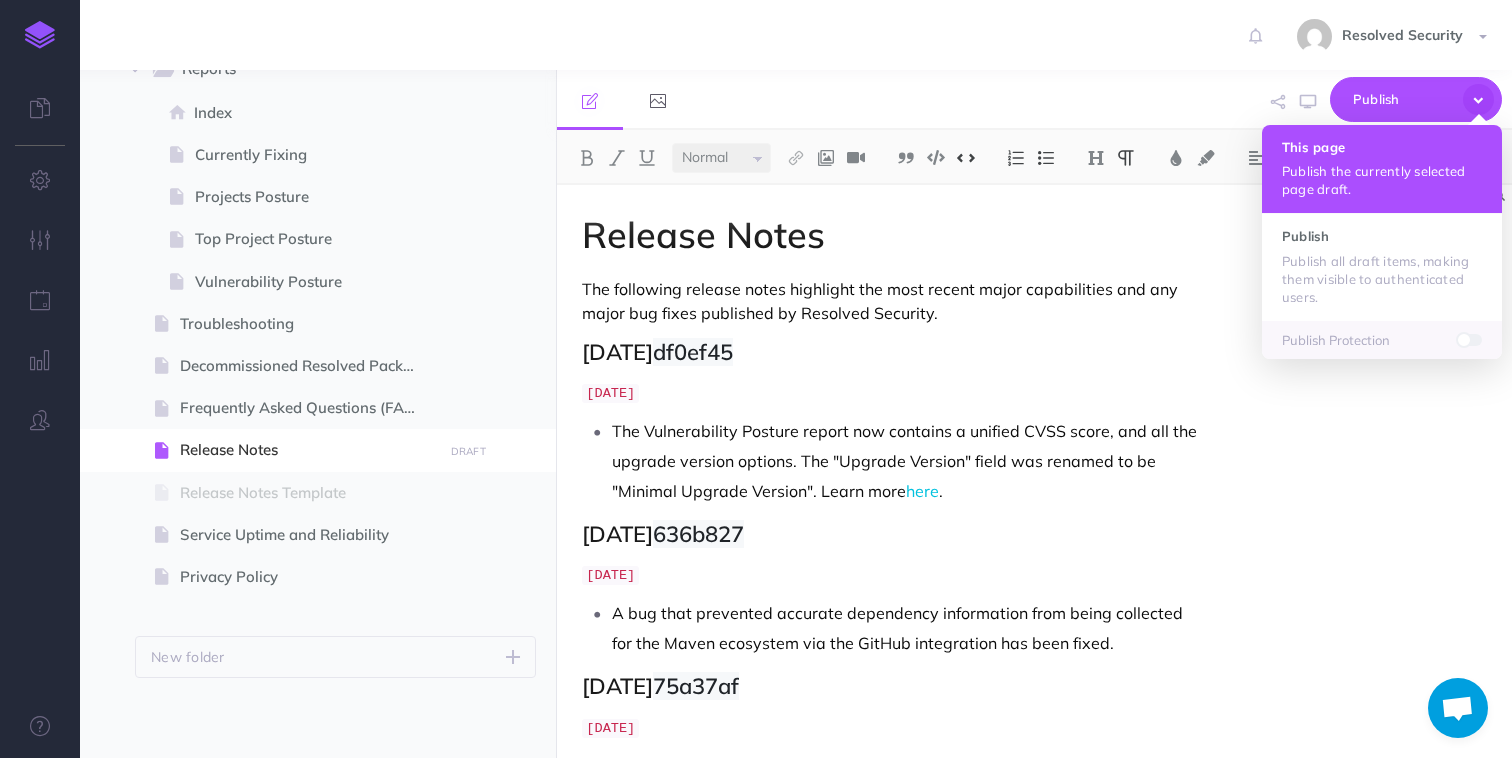click on "This page
Publish the currently selected page draft." at bounding box center (1382, 169) 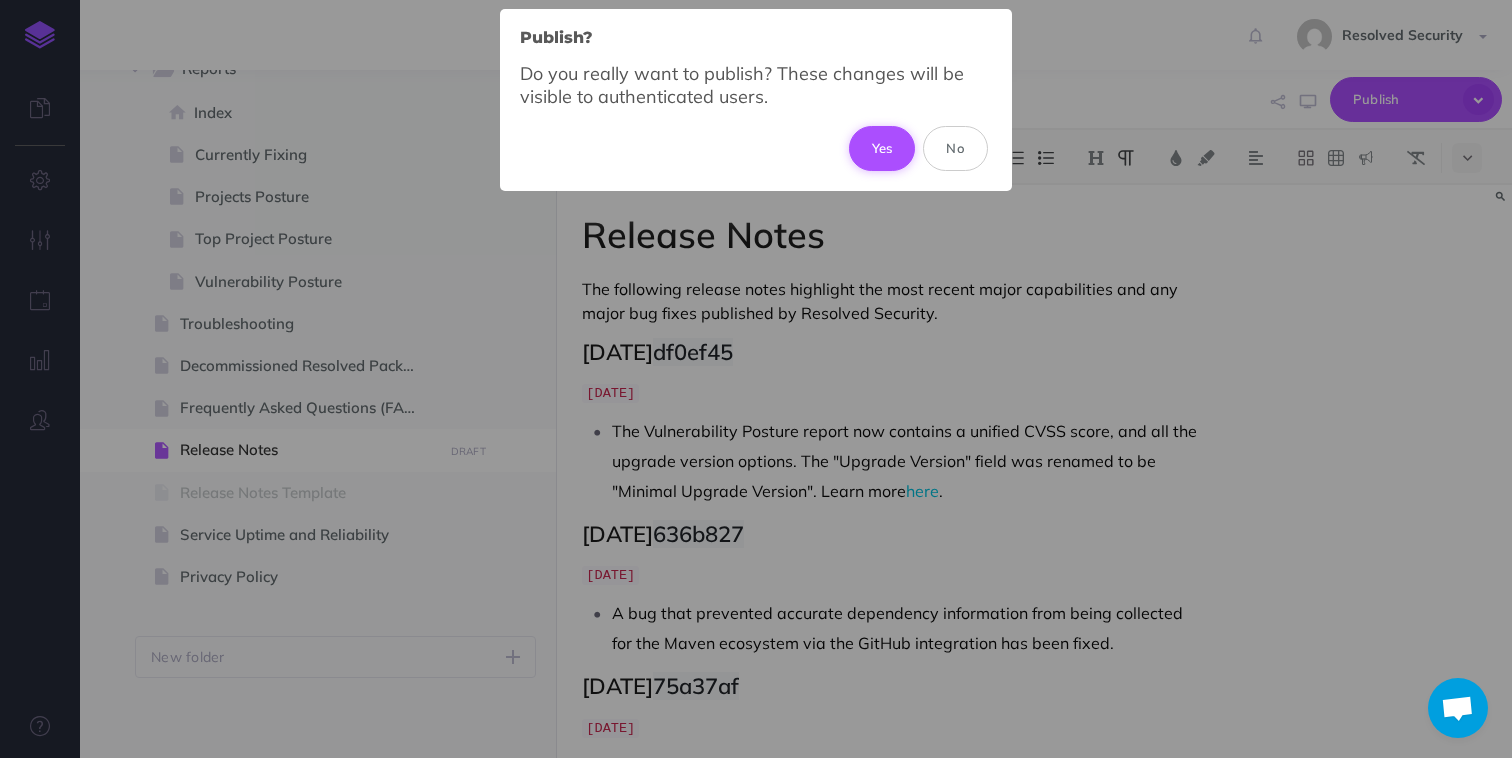 click on "Yes" at bounding box center (882, 148) 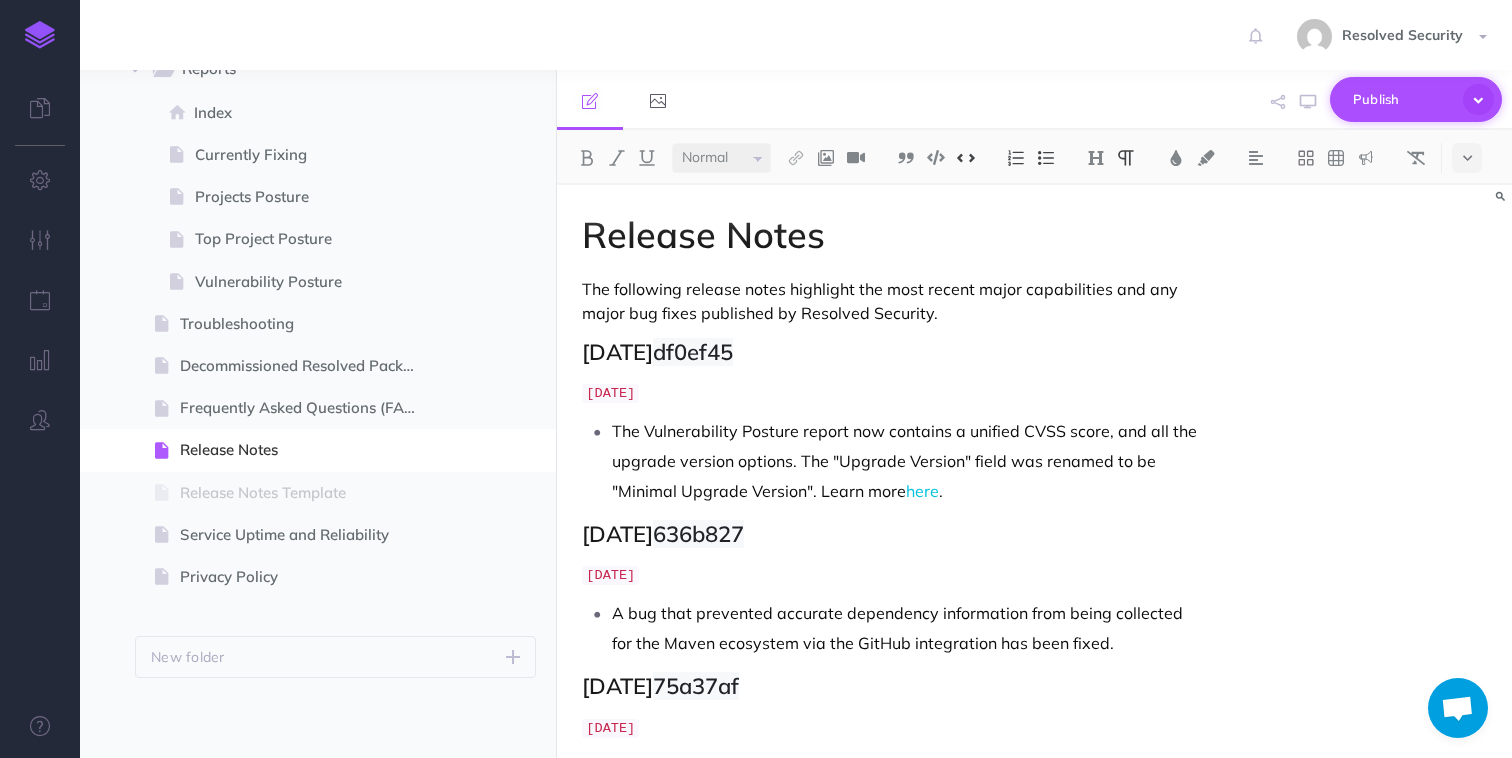 click on "Publish" at bounding box center (1403, 99) 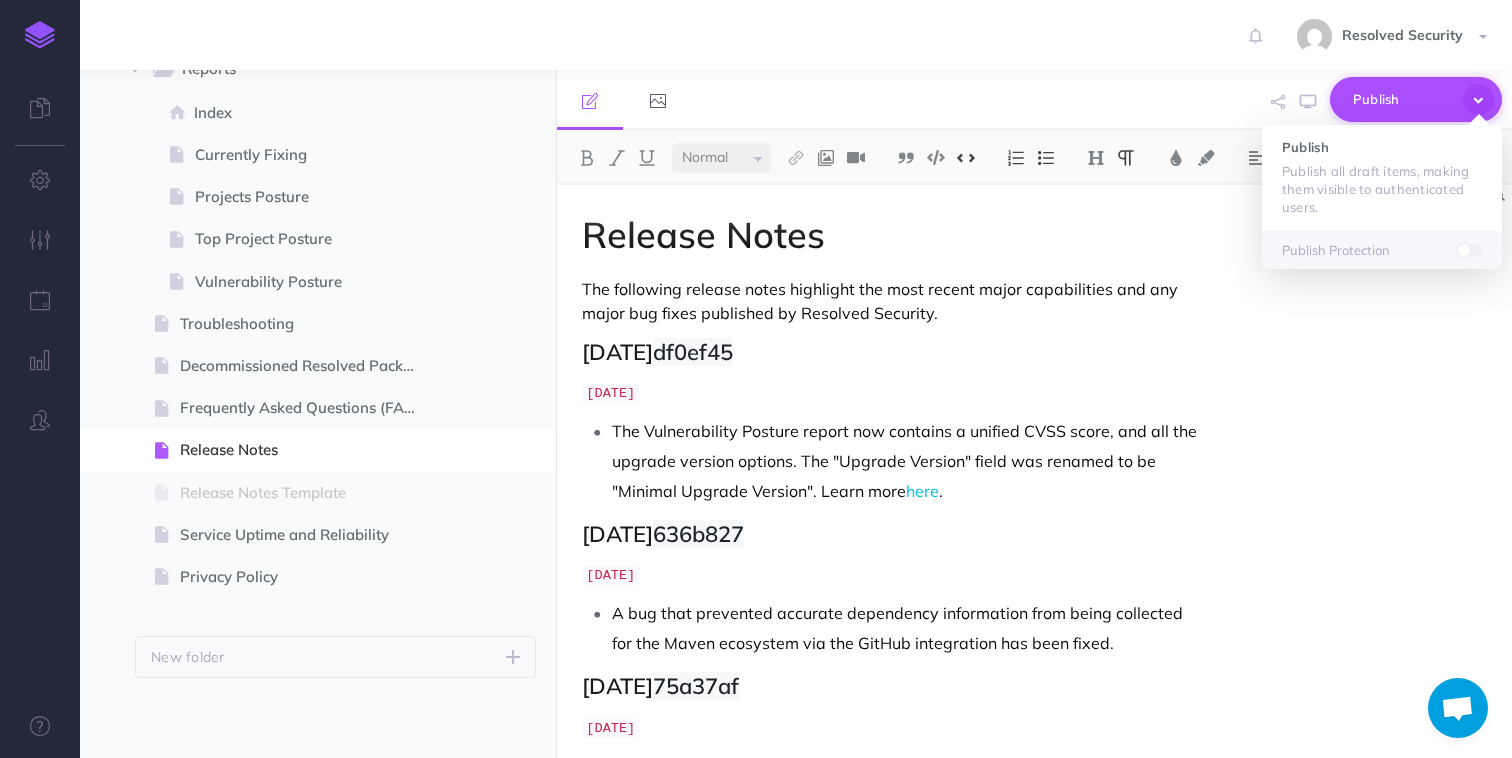 type 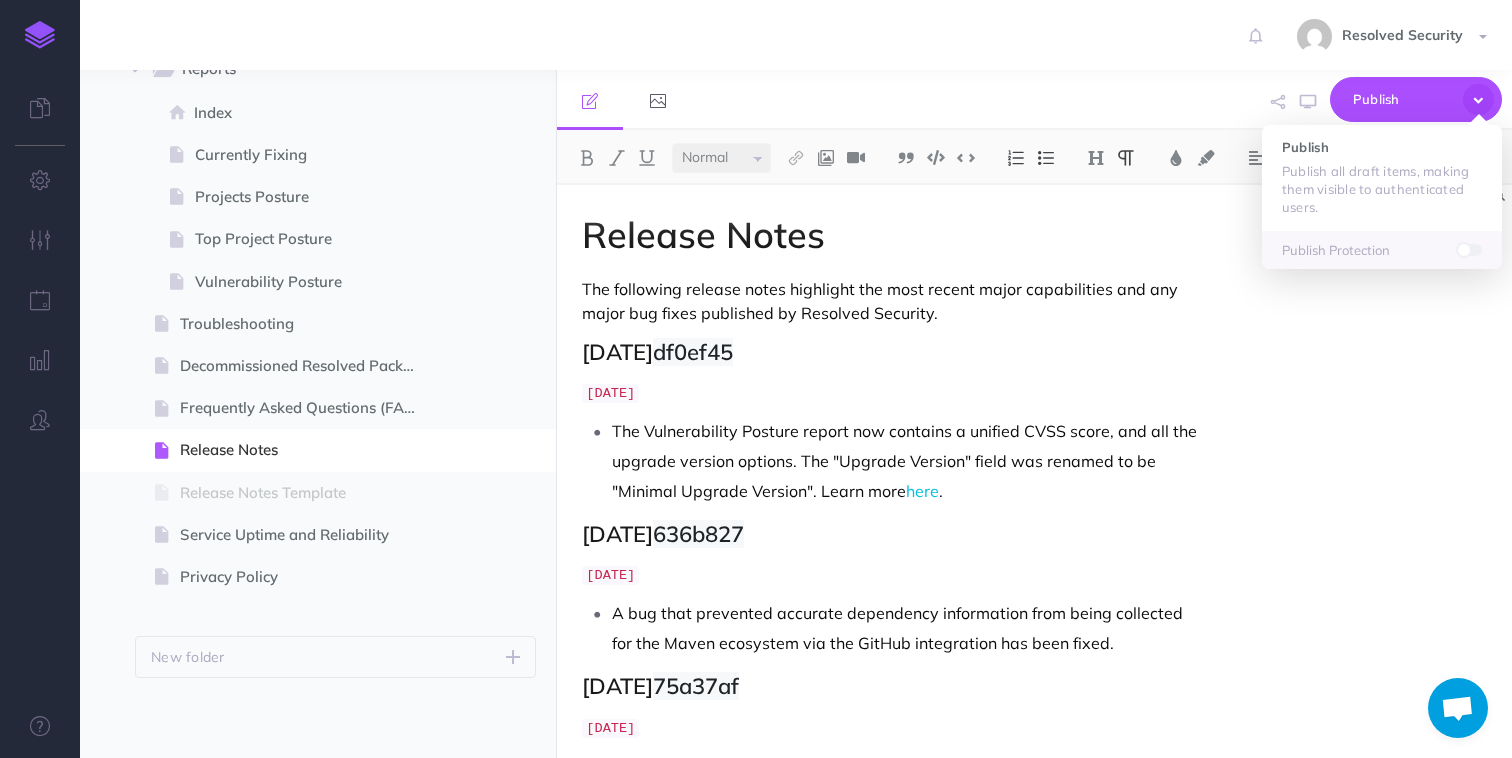 click on "The Vulnerability Posture report now contains a unified CVSS score, and all the upgrade version options. The "Upgrade Version" field was renamed to be "Minimal Upgrade Version". Learn more  here ." at bounding box center [906, 461] 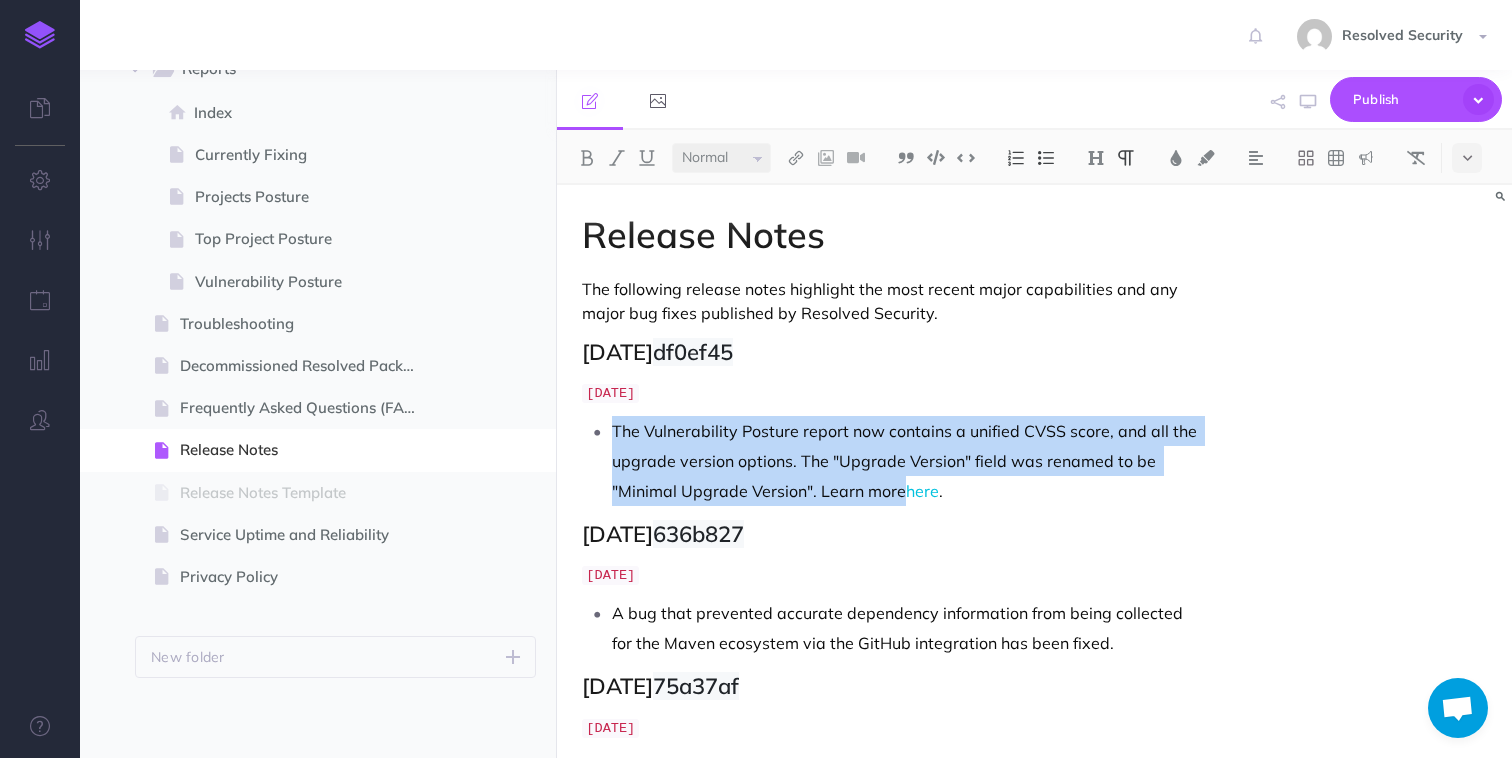 drag, startPoint x: 624, startPoint y: 435, endPoint x: 865, endPoint y: 486, distance: 246.33717 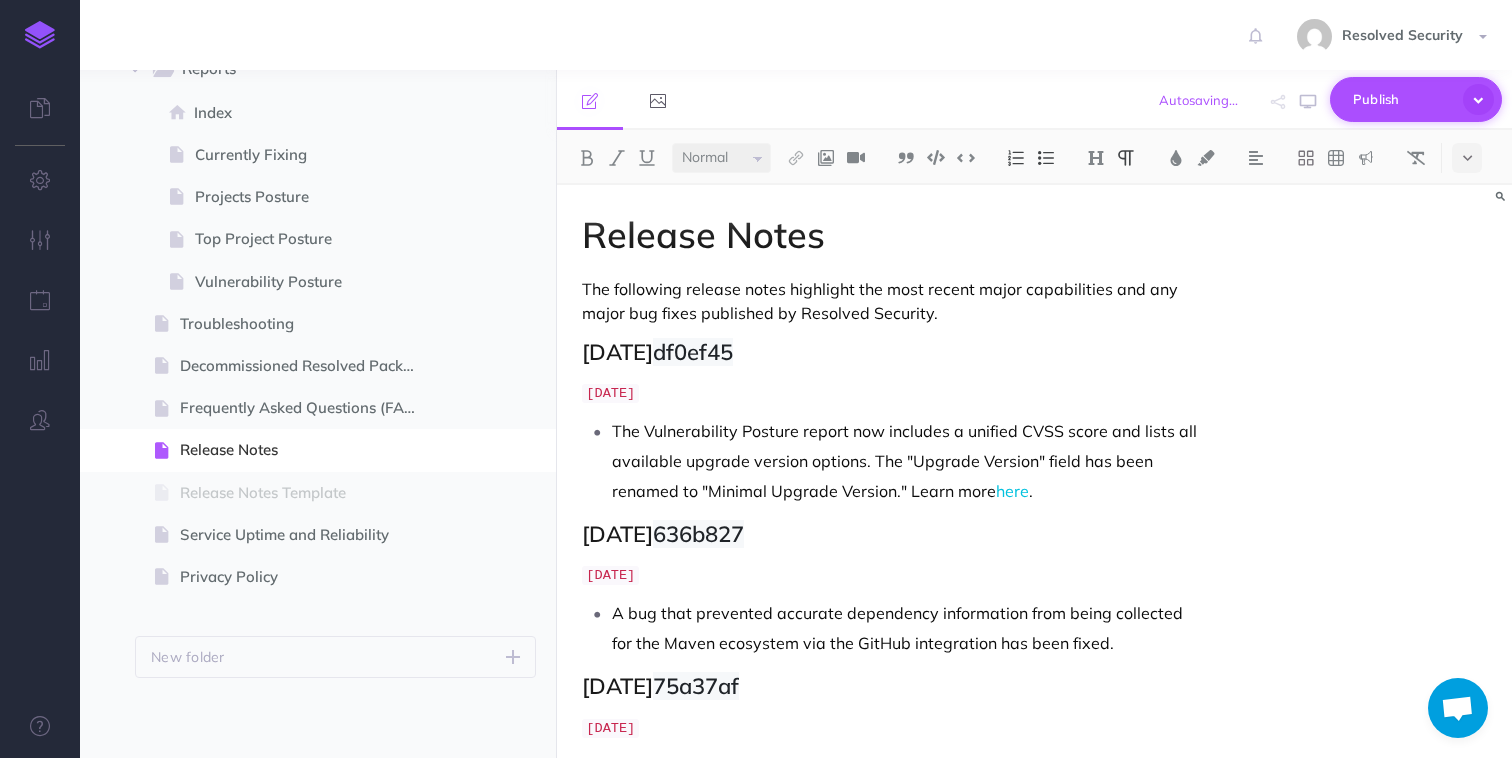 click on "Publish" at bounding box center [1403, 99] 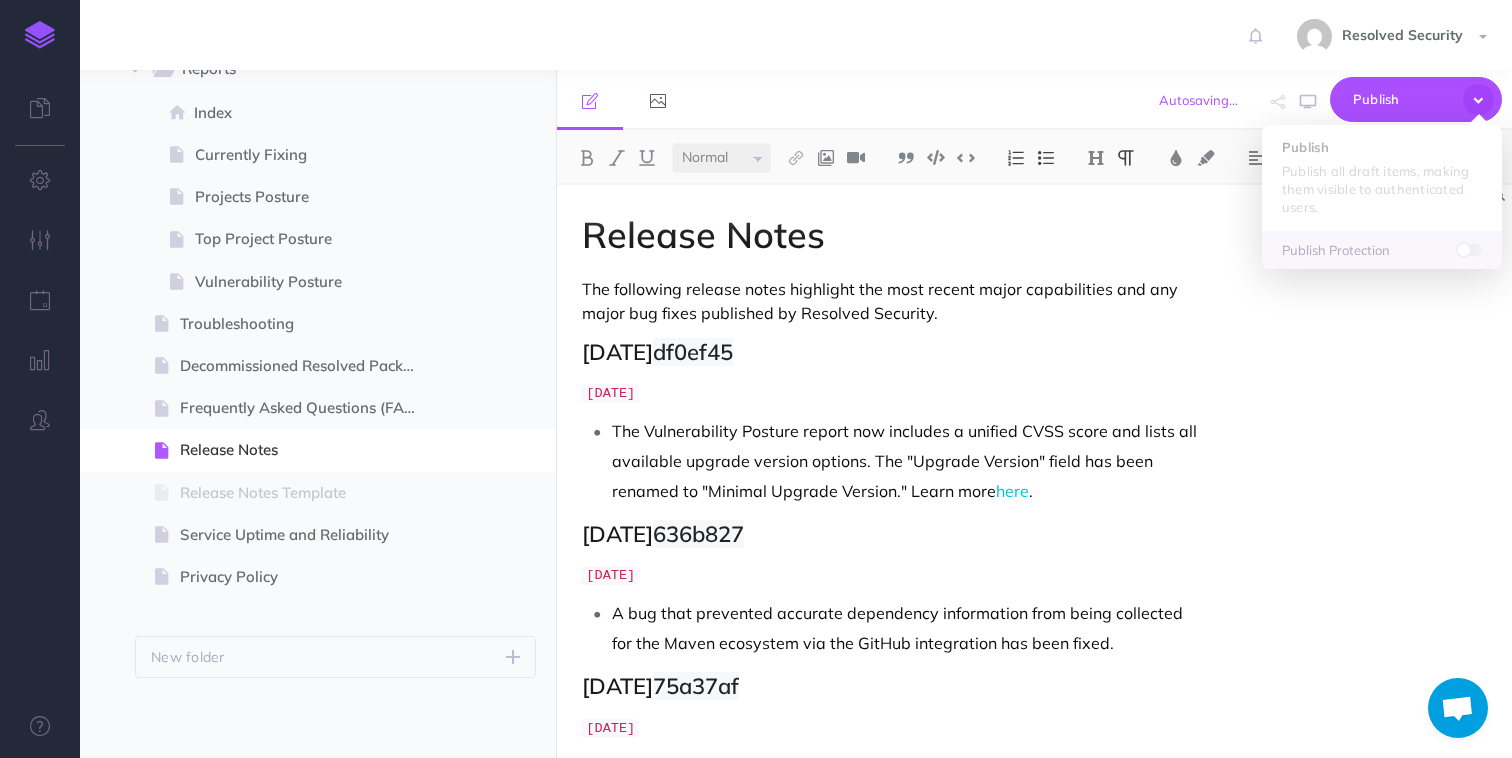 click on "Resolved Security     Settings
Account Settings
Teams
Create Team
Support
Documentation
Contact Us
Logout" at bounding box center (756, 35) 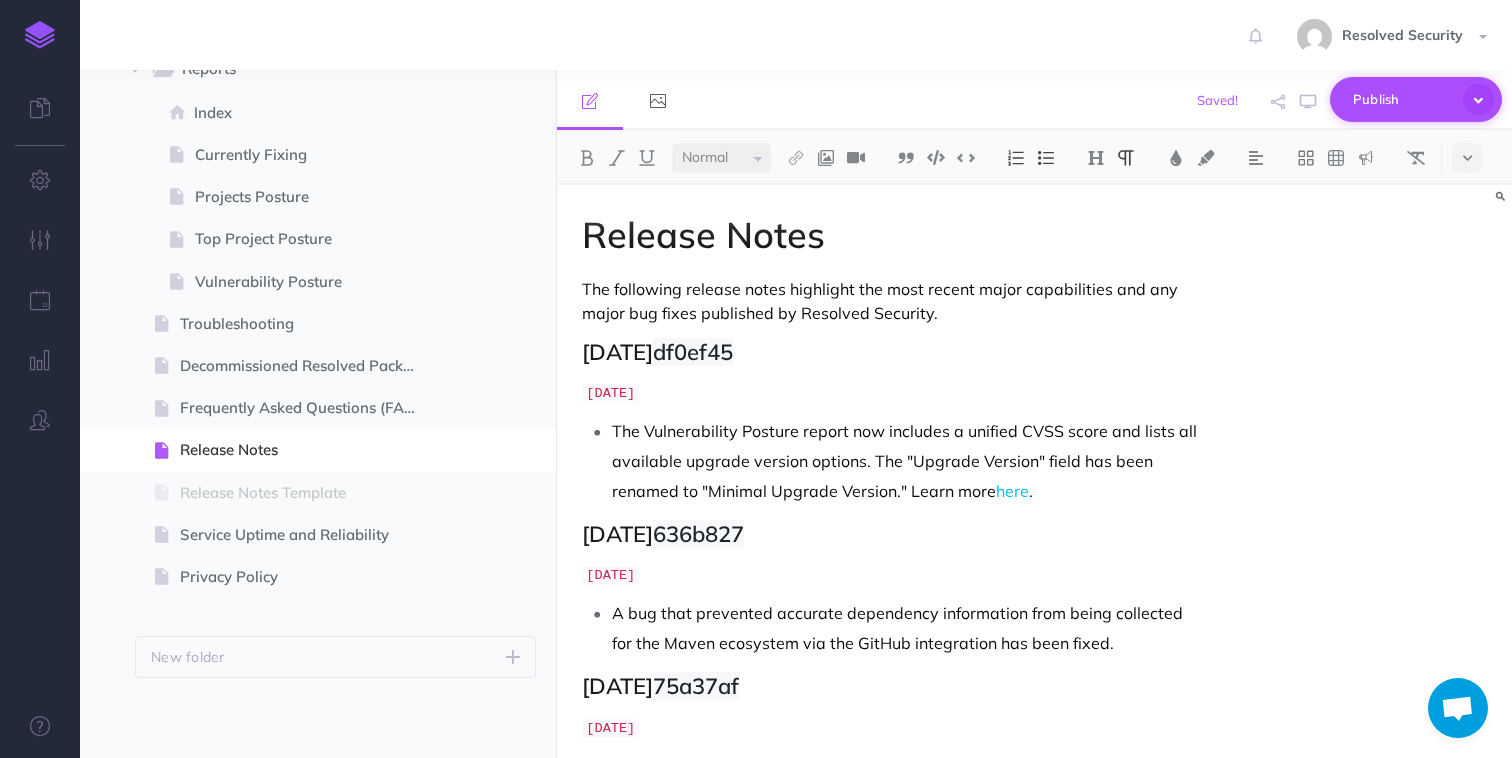 click on "Publish" at bounding box center (1403, 99) 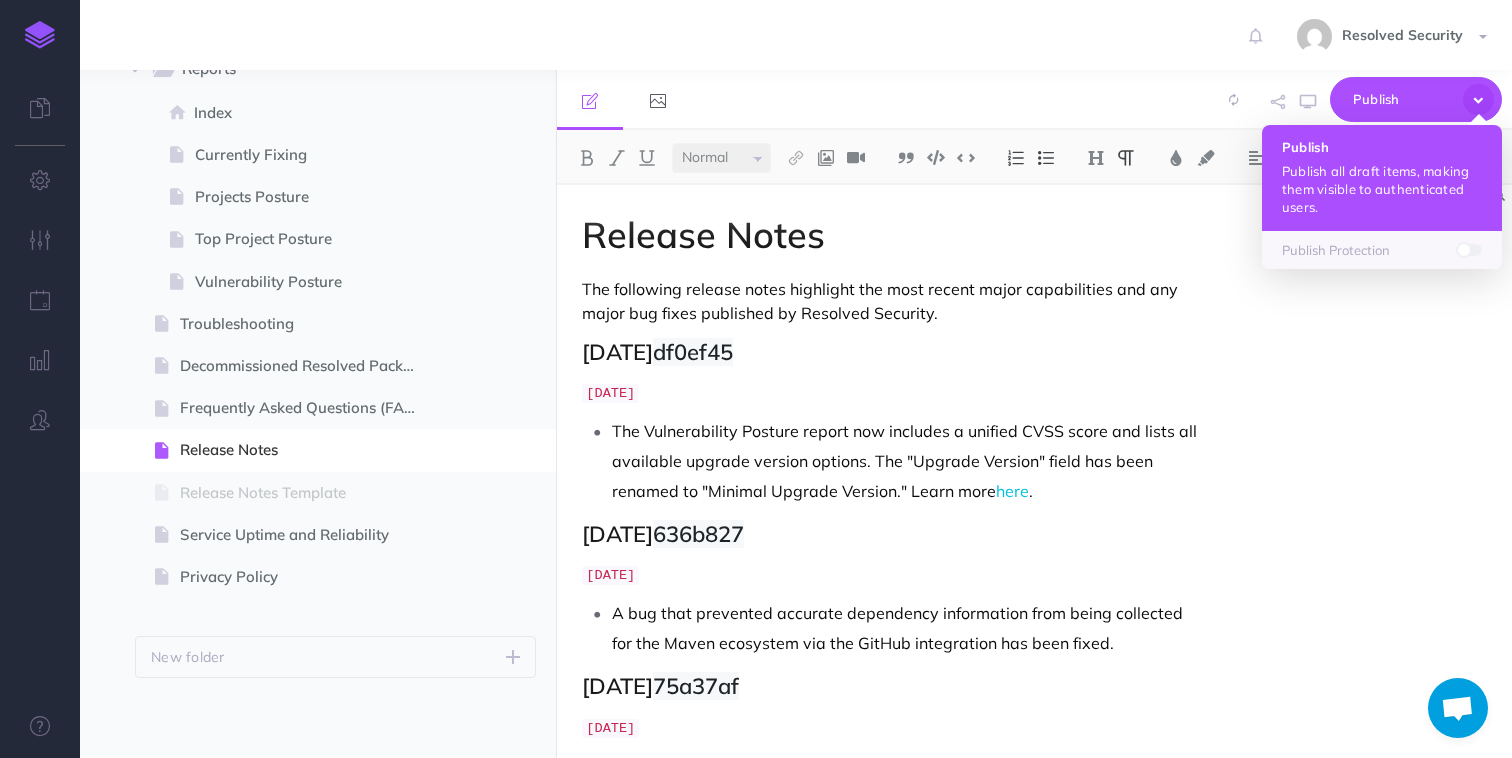 click on "Publish
Publish all draft items, making them visible to authenticated users." at bounding box center [1382, 178] 